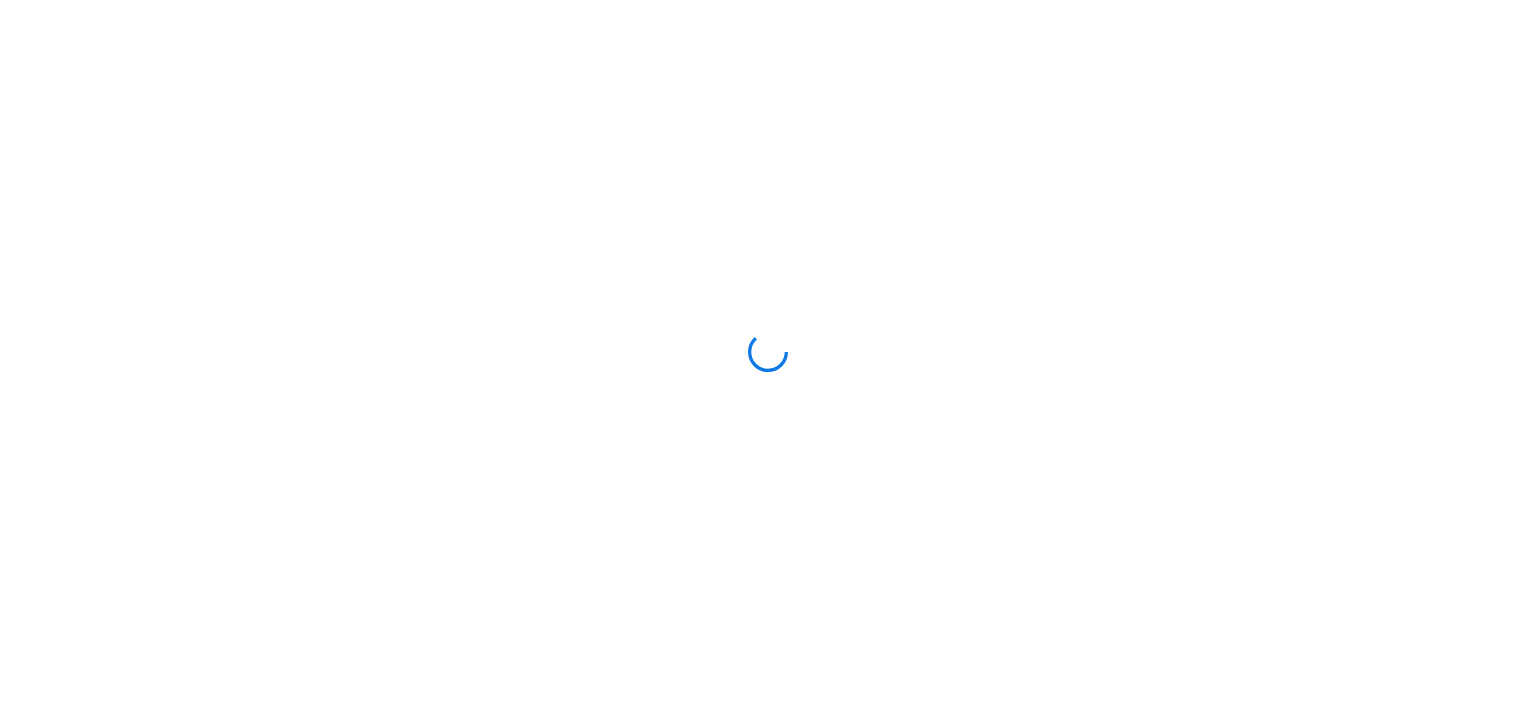 scroll, scrollTop: 0, scrollLeft: 0, axis: both 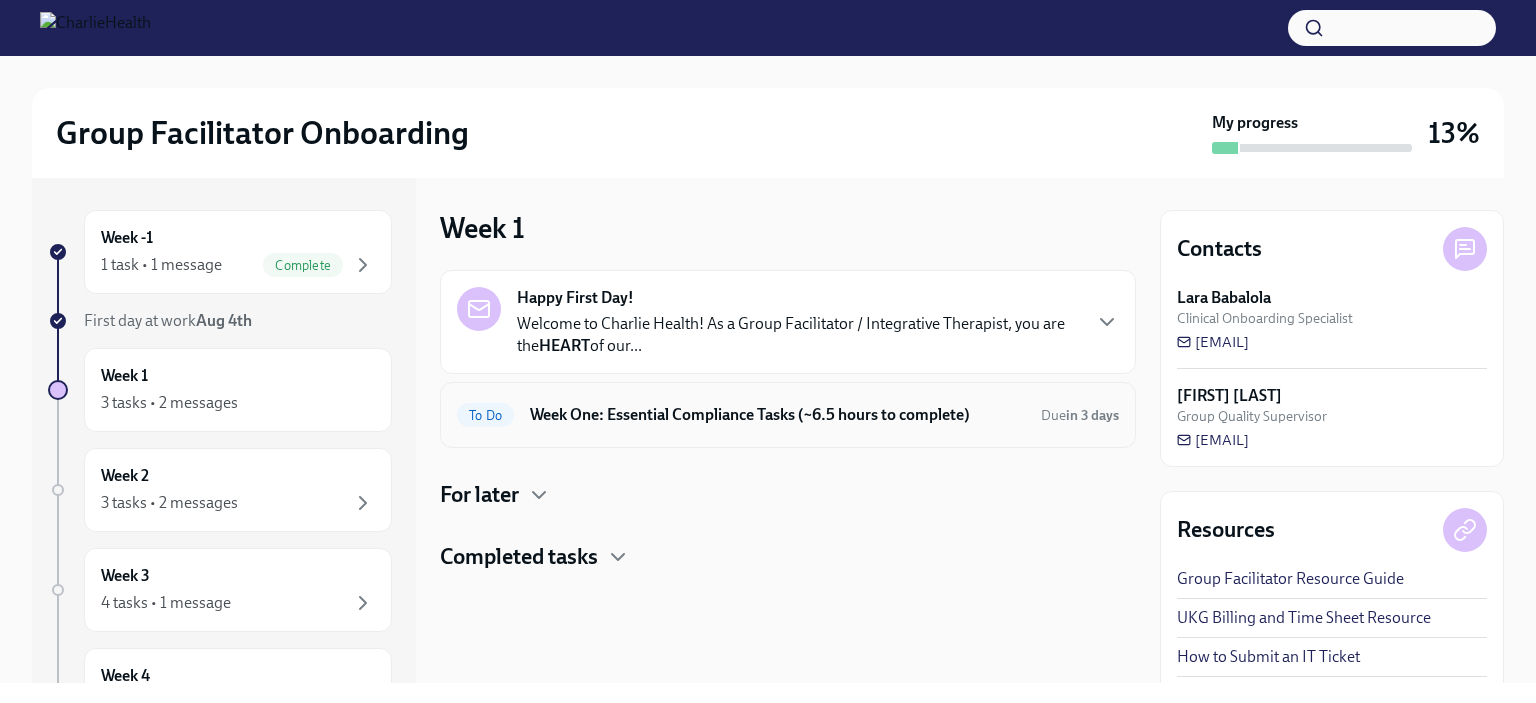 click on "To Do Week One: Essential Compliance Tasks (~6.5 hours to complete) Due  in 3 days" at bounding box center [788, 415] 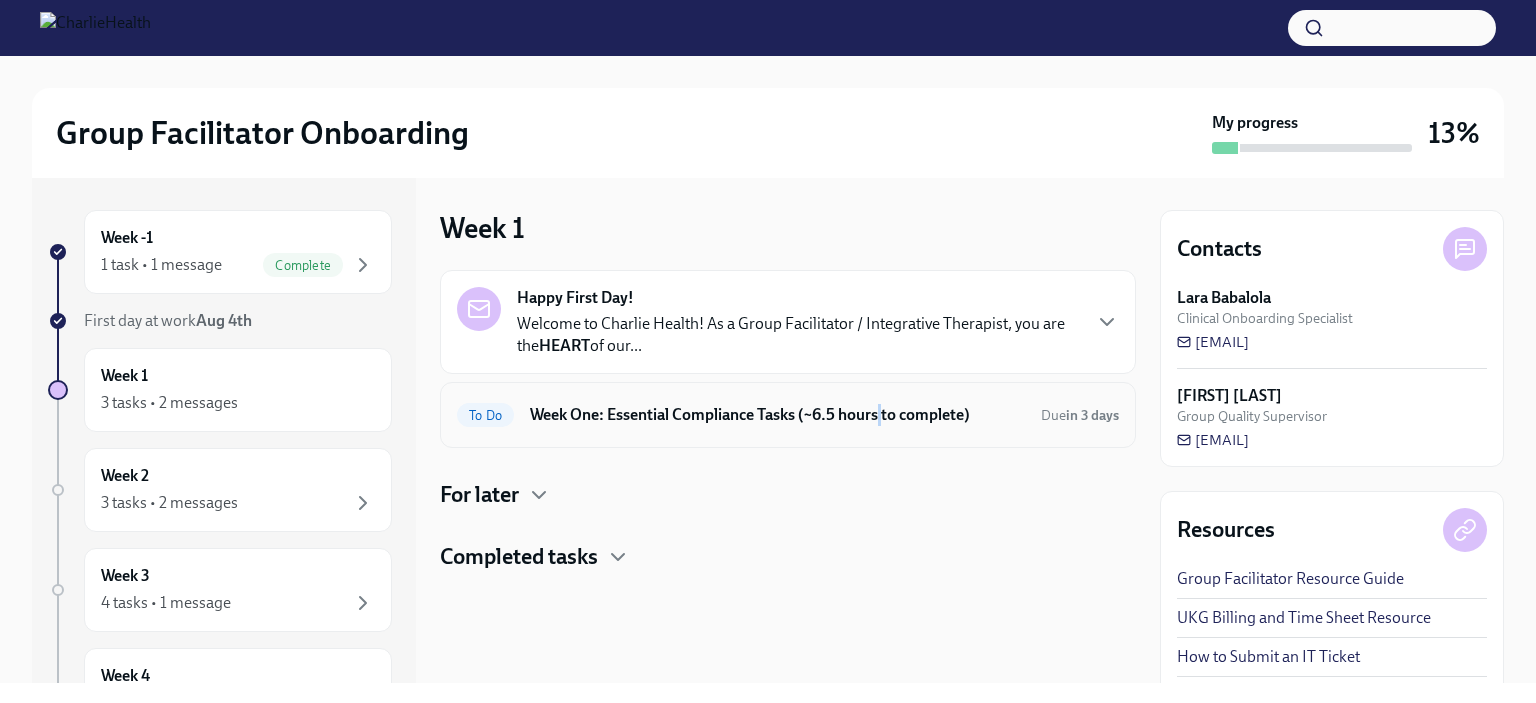 click on "Week One: Essential Compliance Tasks (~6.5 hours to complete)" at bounding box center [777, 415] 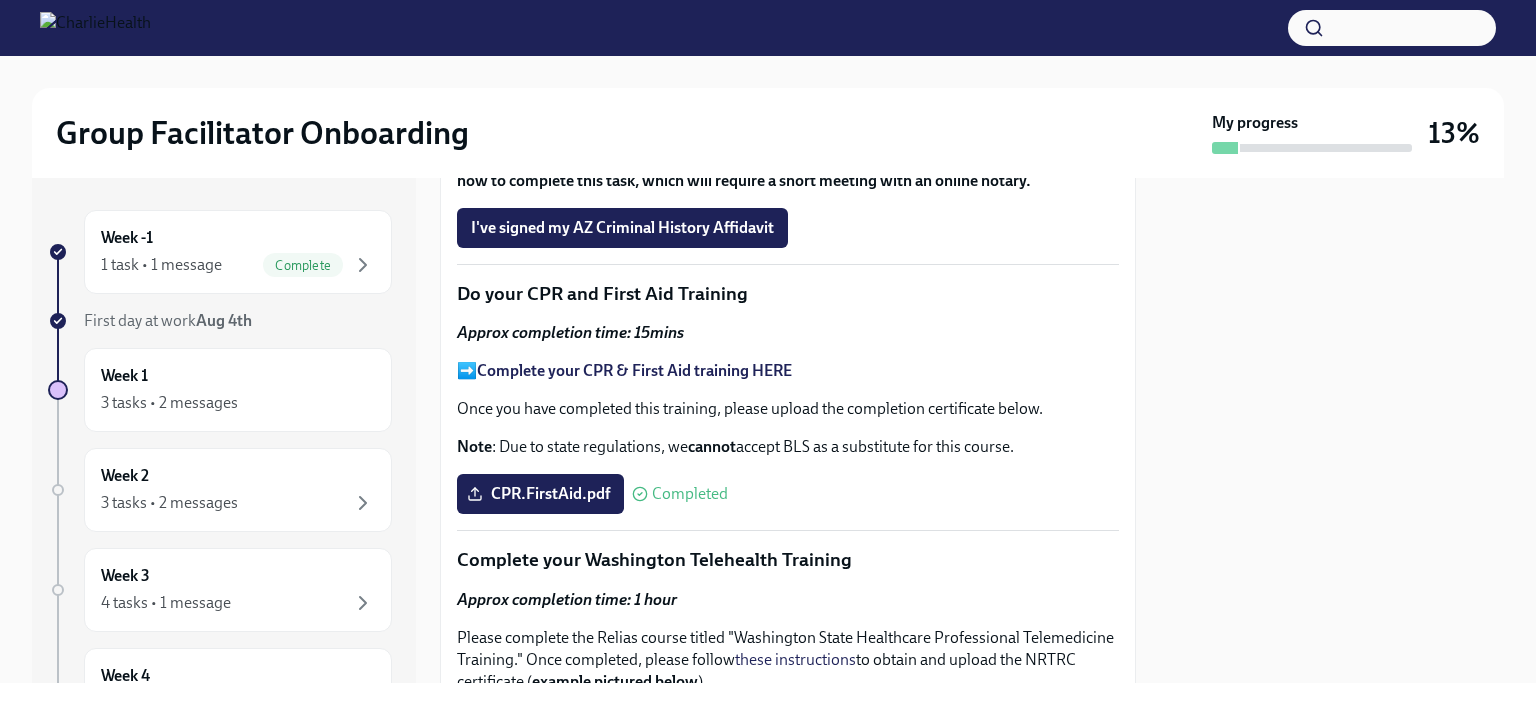 scroll, scrollTop: 2666, scrollLeft: 0, axis: vertical 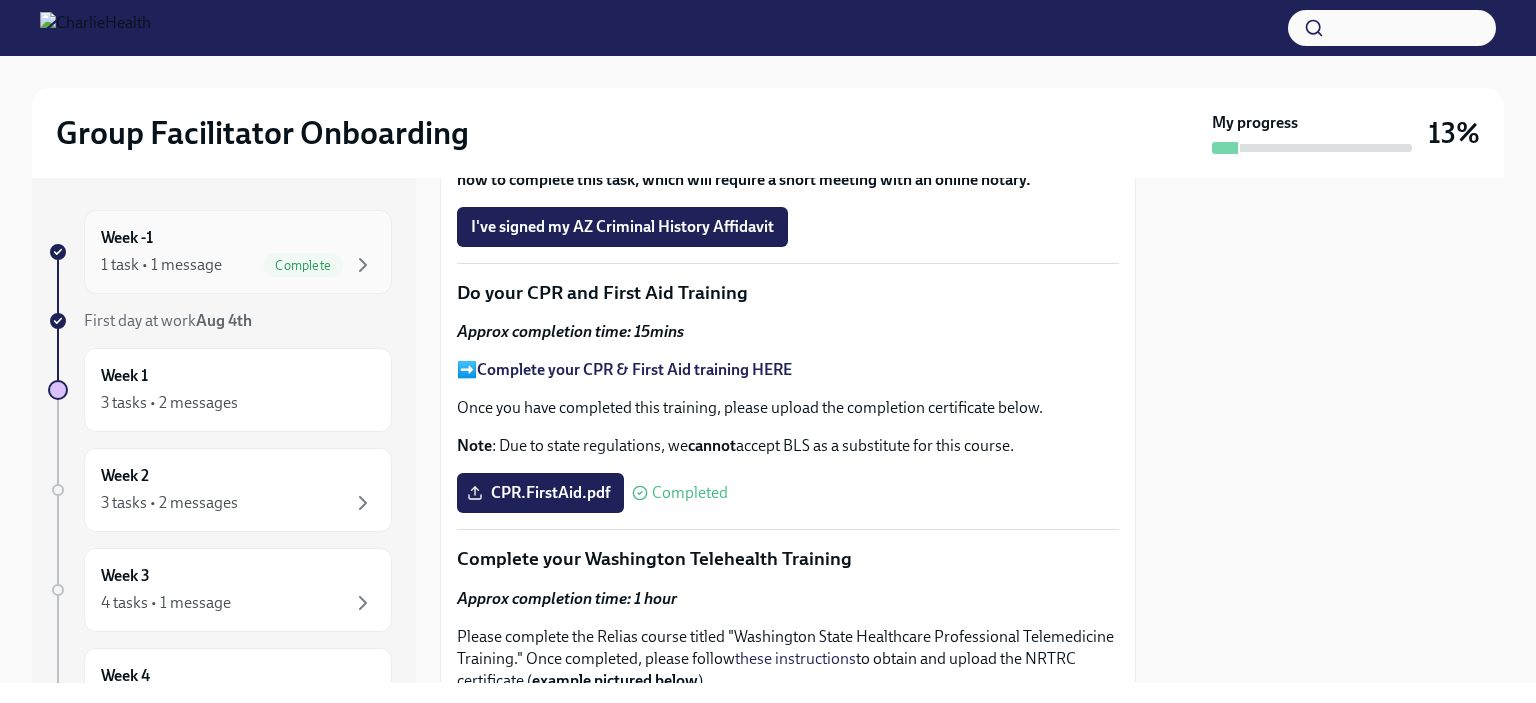 click on "Week -1 1 task • 1 message Complete" at bounding box center (238, 252) 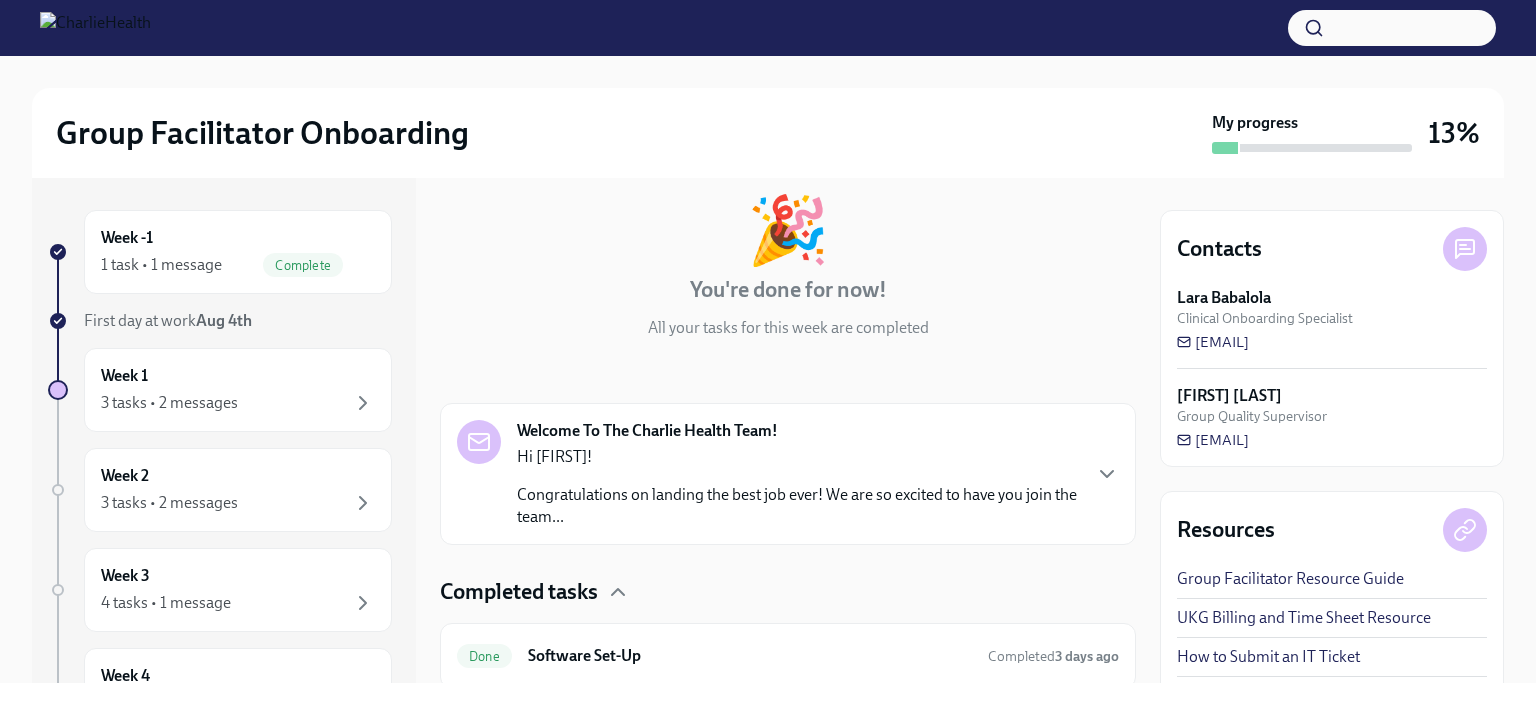 scroll, scrollTop: 173, scrollLeft: 0, axis: vertical 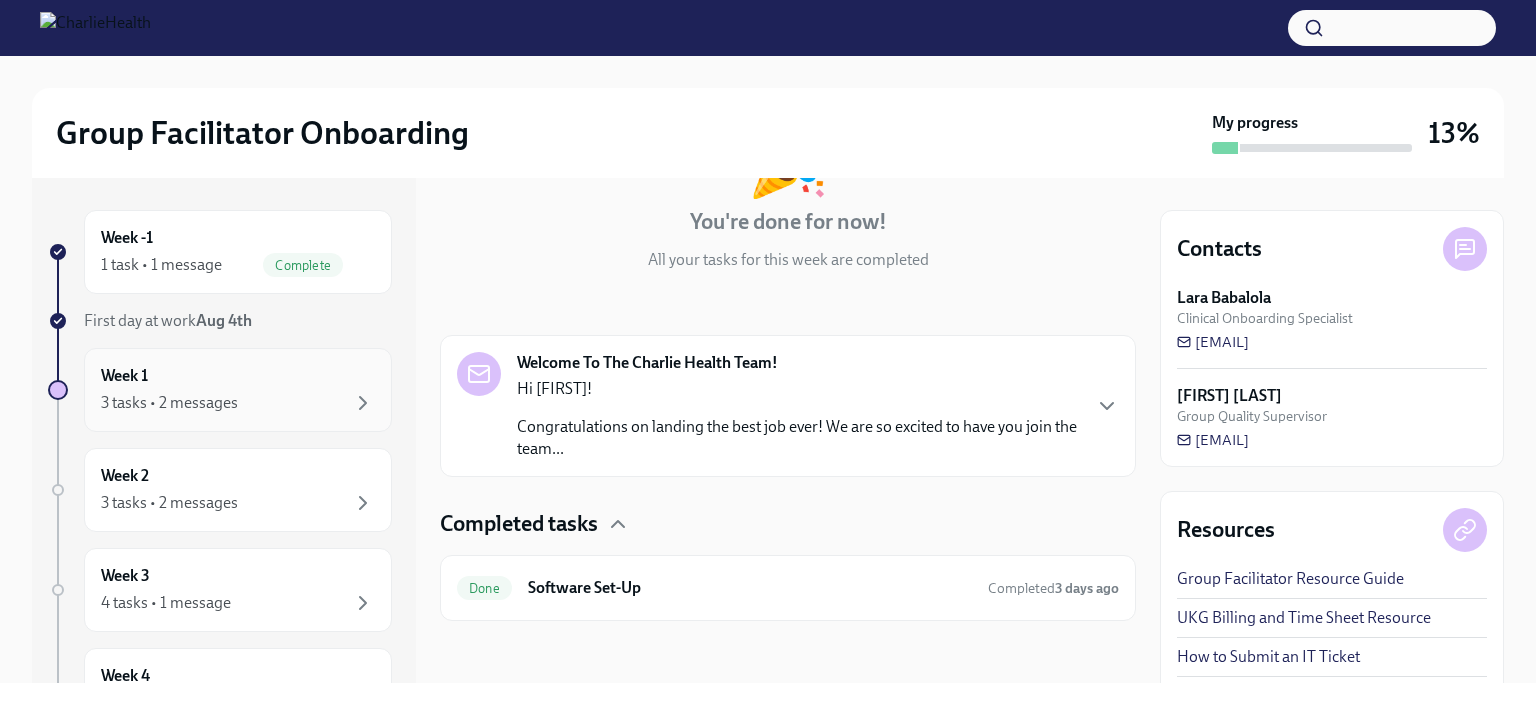 click on "Week 1 3 tasks • 2 messages" at bounding box center [238, 390] 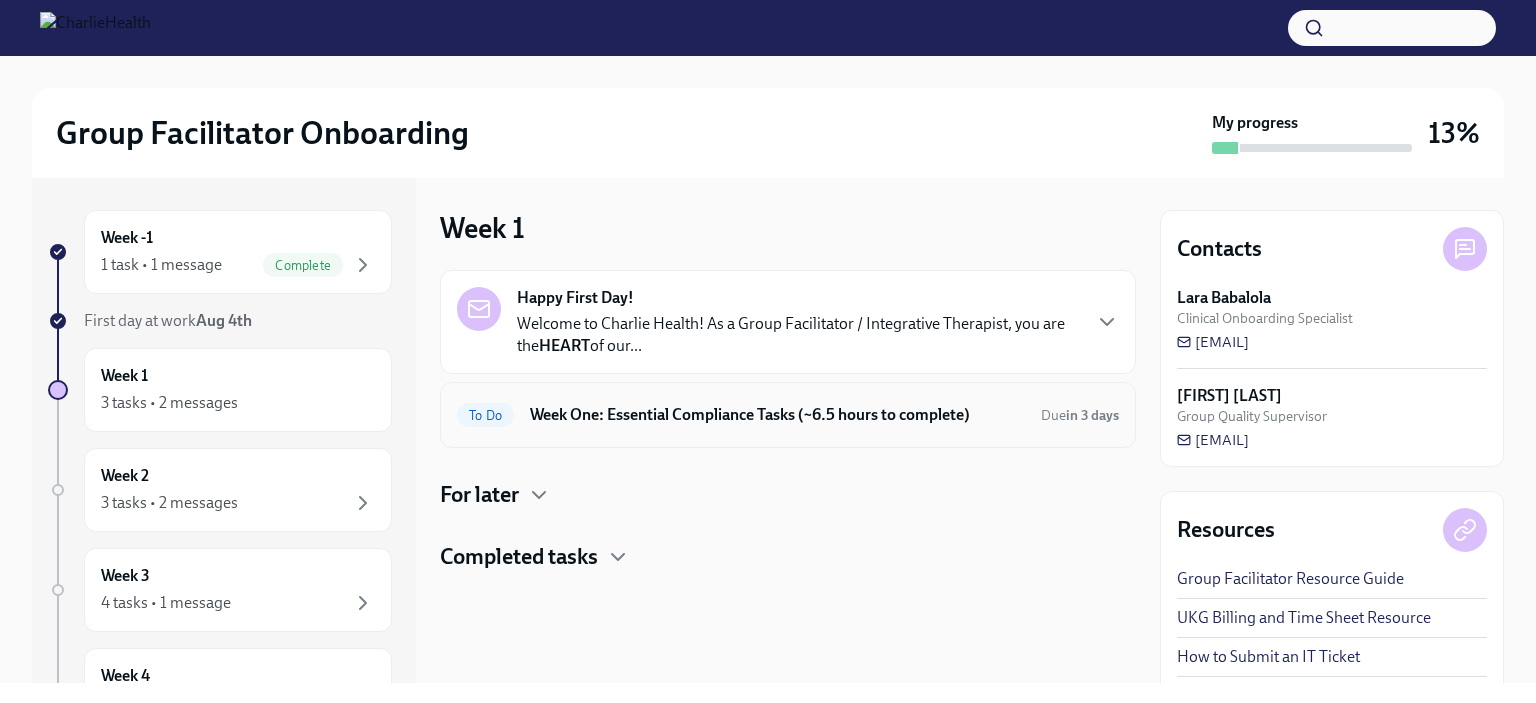 click on "Week One: Essential Compliance Tasks (~6.5 hours to complete)" at bounding box center [777, 415] 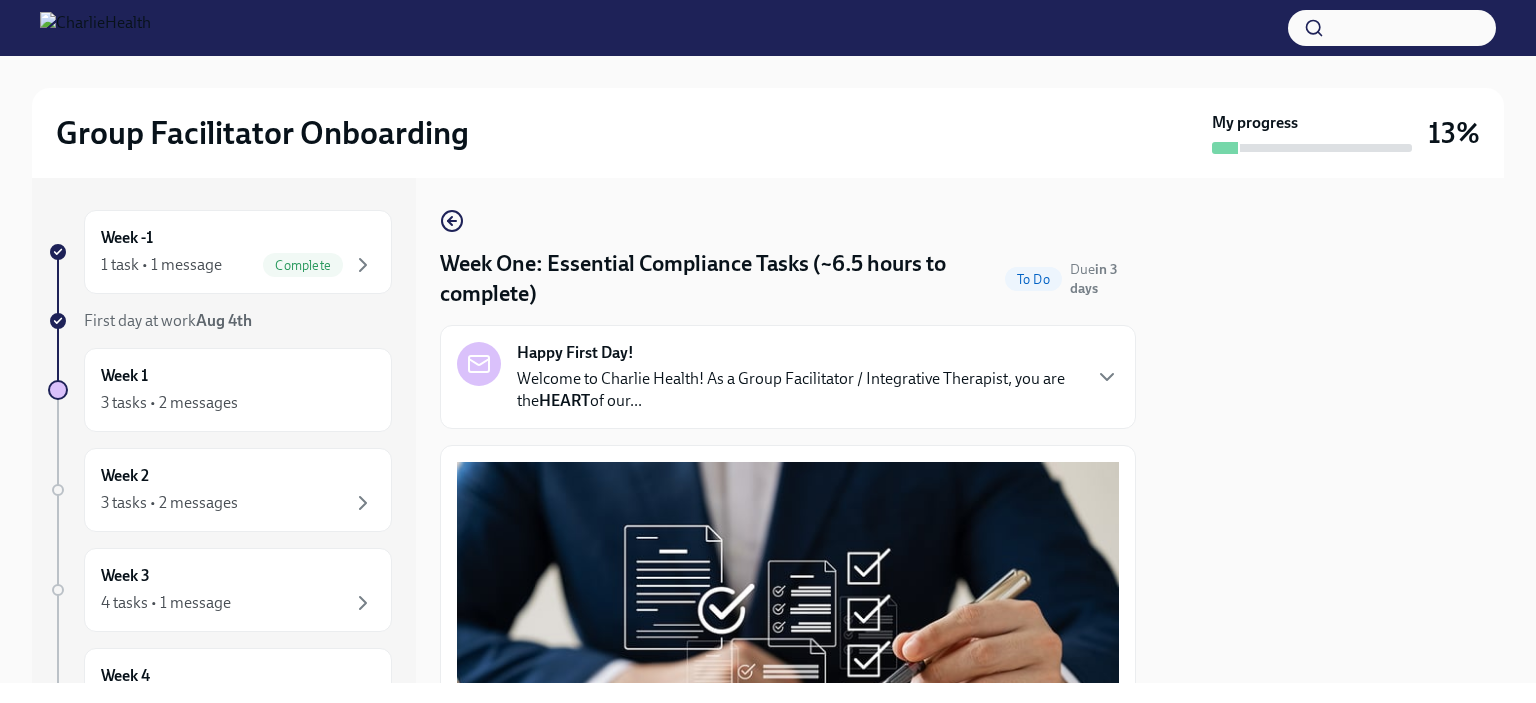scroll, scrollTop: 0, scrollLeft: 0, axis: both 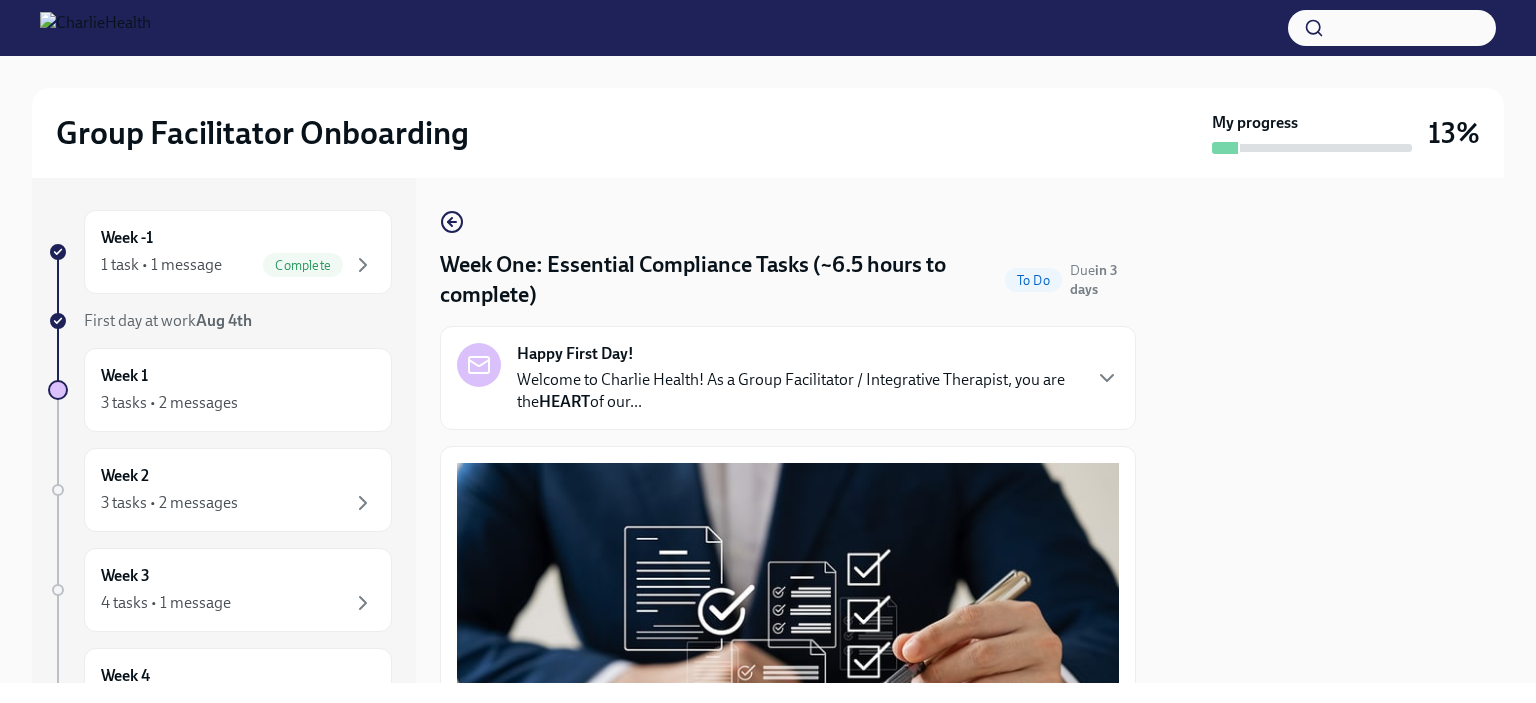 click on "Week One: Essential Compliance Tasks (~6.5 hours to complete) To Do Due in 3 days Happy First Day! Welcome to Charlie Health! As a Group Facilitator / Integrative Therapist, you are the HEART of our... Welcome to your essential compliance tasks list!
Offering virtual mental health services to 37+ states requires a unique approach to onboarding! It’s important that you are compliant in every state we serve so that you can support any client that comes through your specific groups. UKG Billing: Clock all following tasks as Compliance Tasks Fill Out The [STATE] Agency Affiliated Registration Approx completion time: 20mins
Below are the step by step instructions on how to complete your [STATE] Agency Affiliated Counselor Registration. Please complete this before the end of this week. This is a registration that is required to be in compliance with the state of [STATE]. All Group Facilitators complete this registration to ensure we can meet our client demand in [STATE].
⏰" at bounding box center [788, 2267] 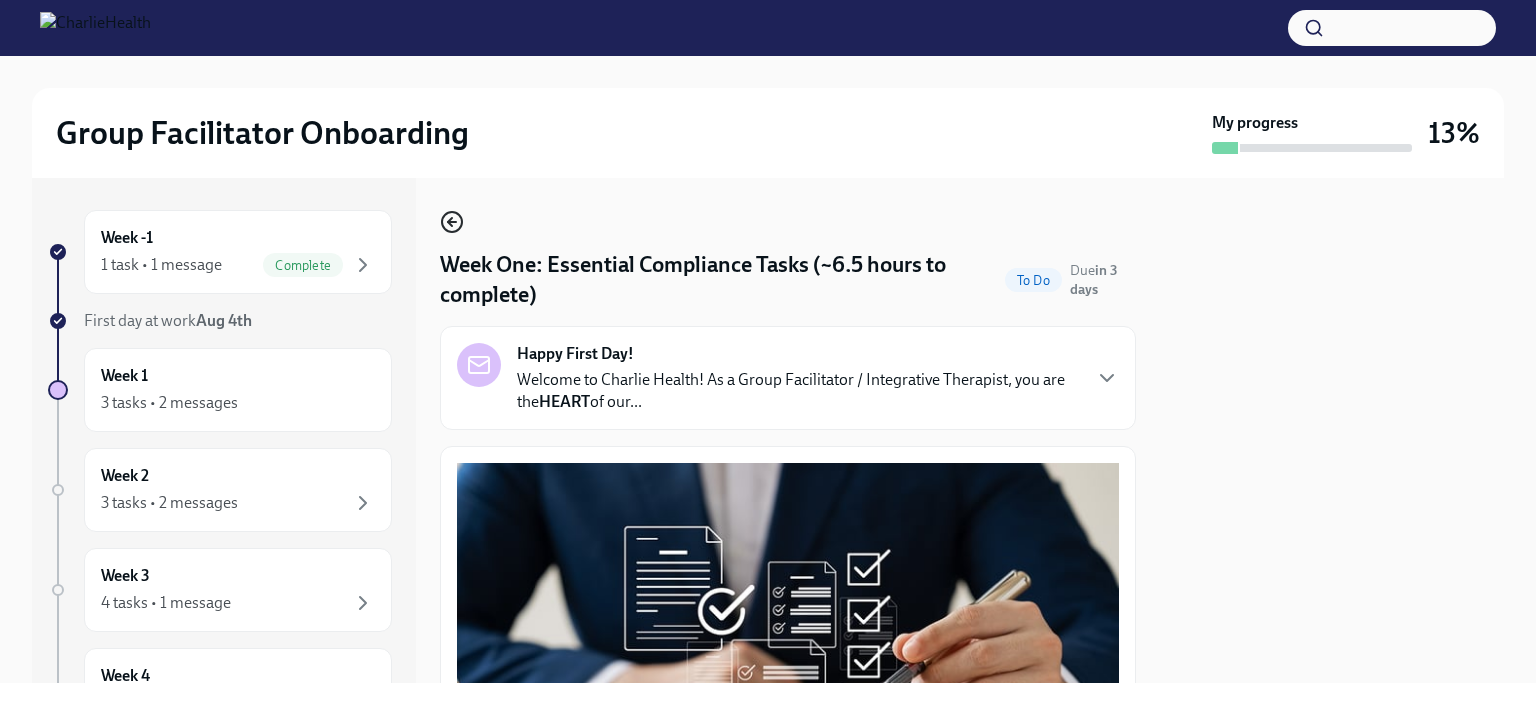 click 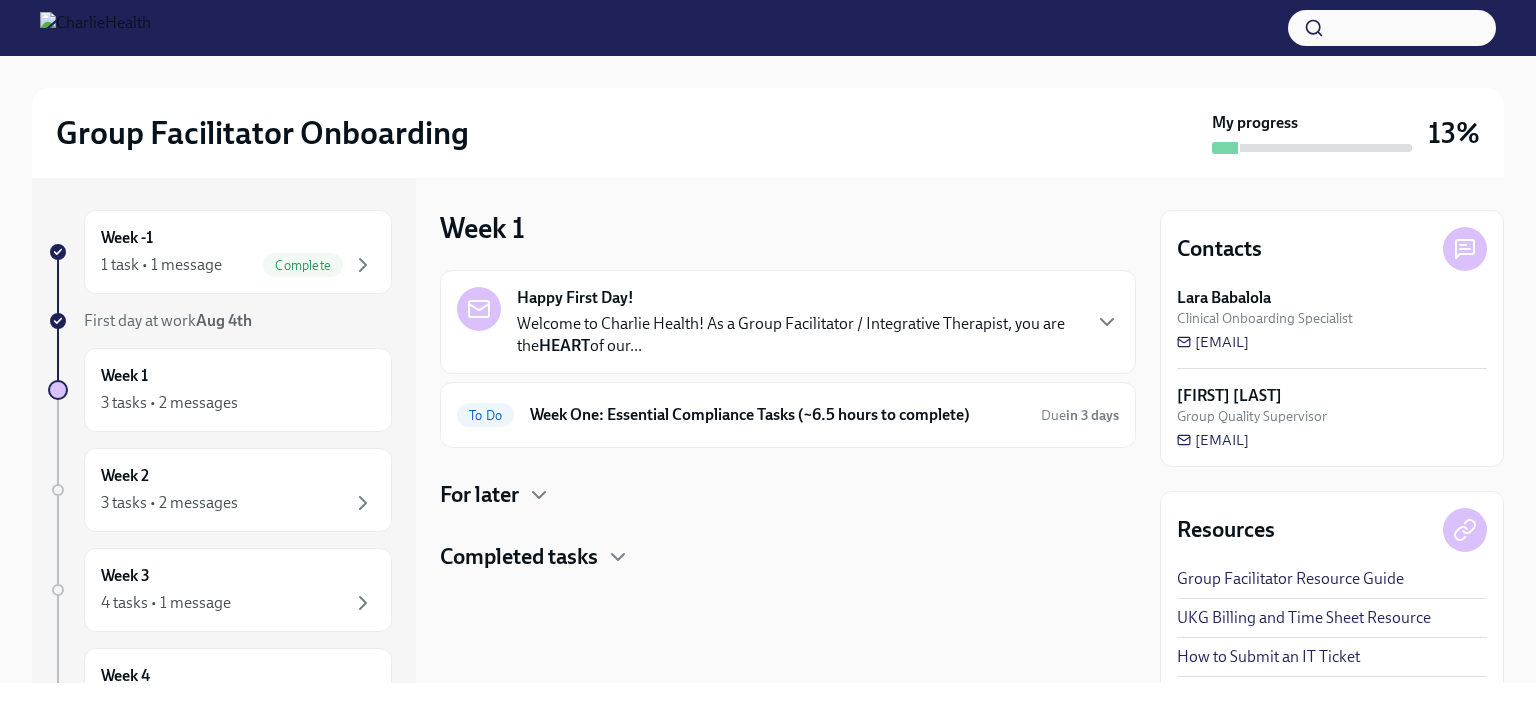 click on "Completed tasks" at bounding box center [519, 557] 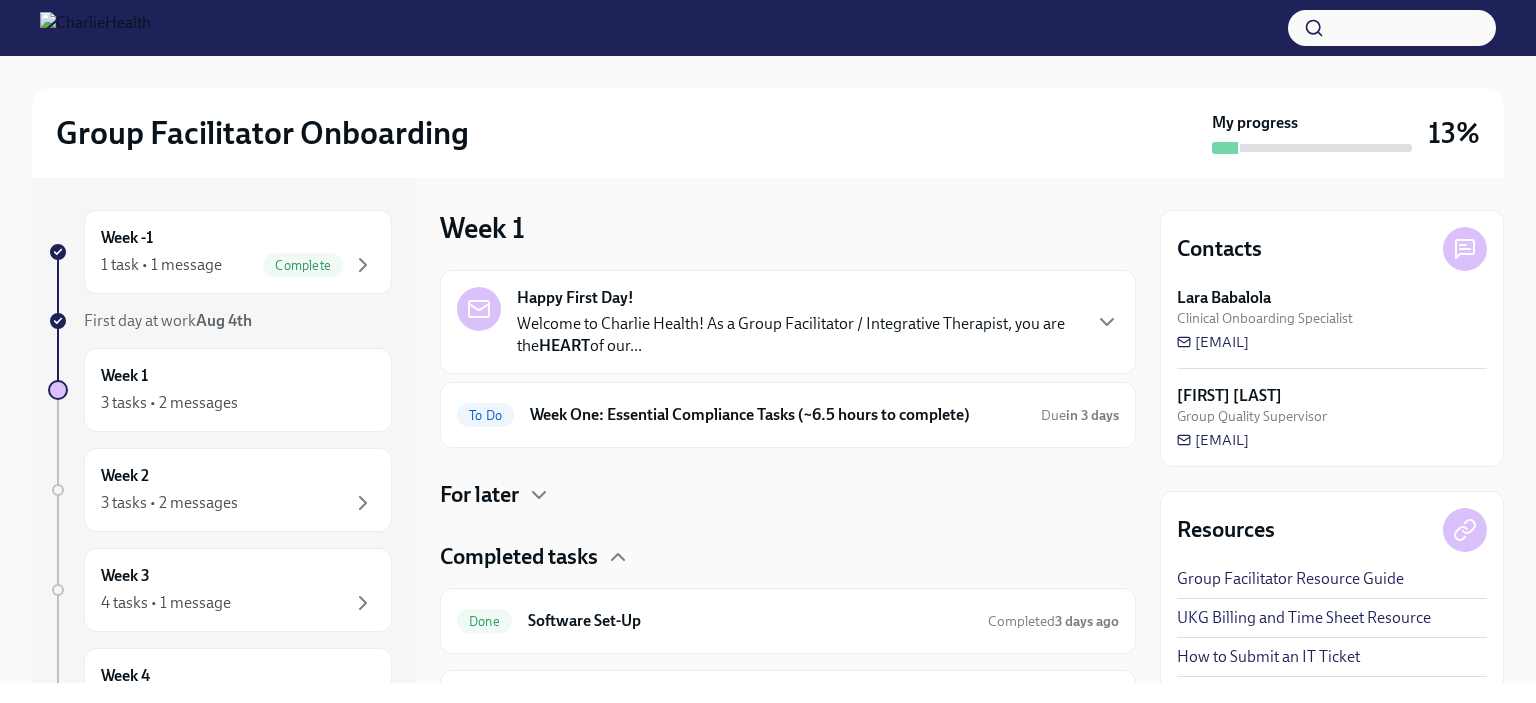 click on "Completed tasks" at bounding box center (519, 557) 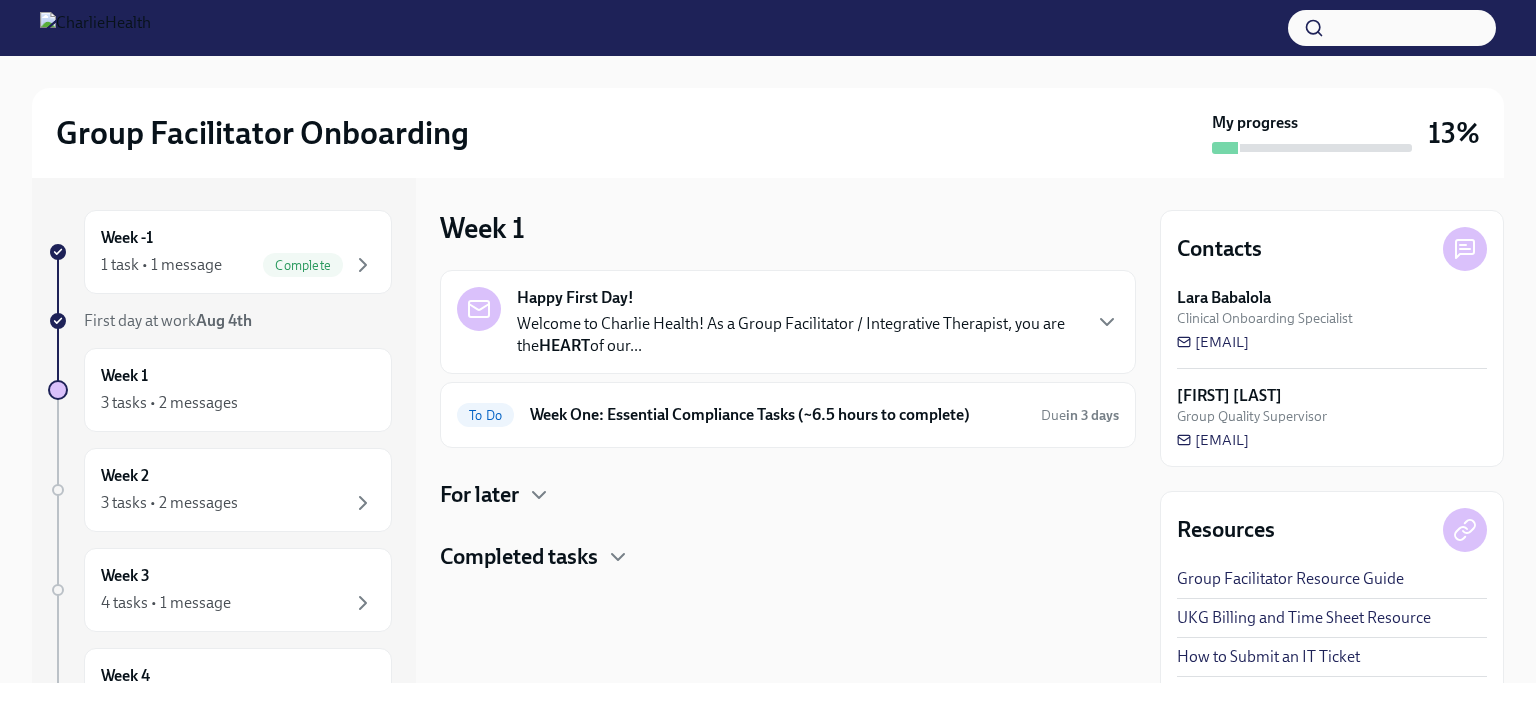 click on "Completed tasks" at bounding box center [519, 557] 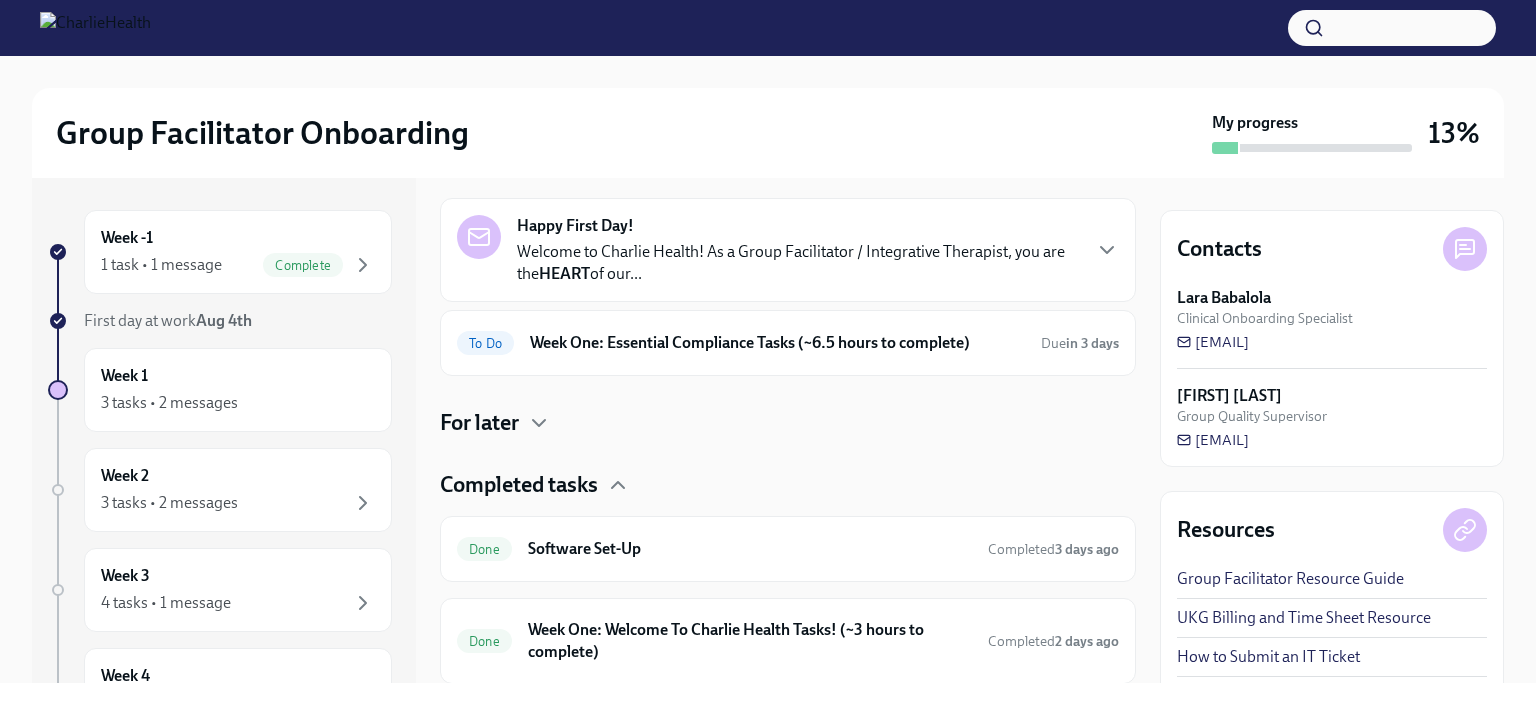 scroll, scrollTop: 135, scrollLeft: 0, axis: vertical 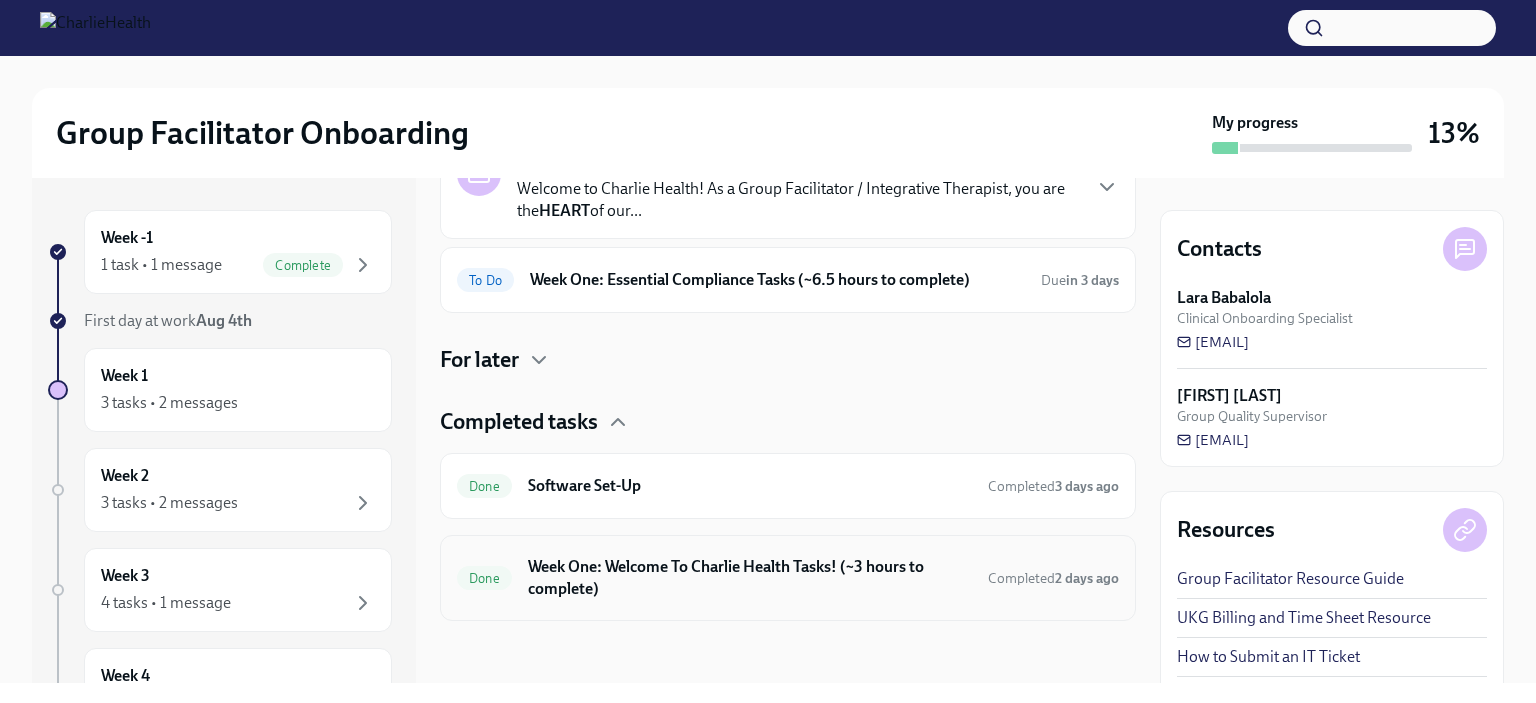 click on "Week One: Welcome To Charlie Health Tasks! (~3 hours to complete)" at bounding box center (750, 578) 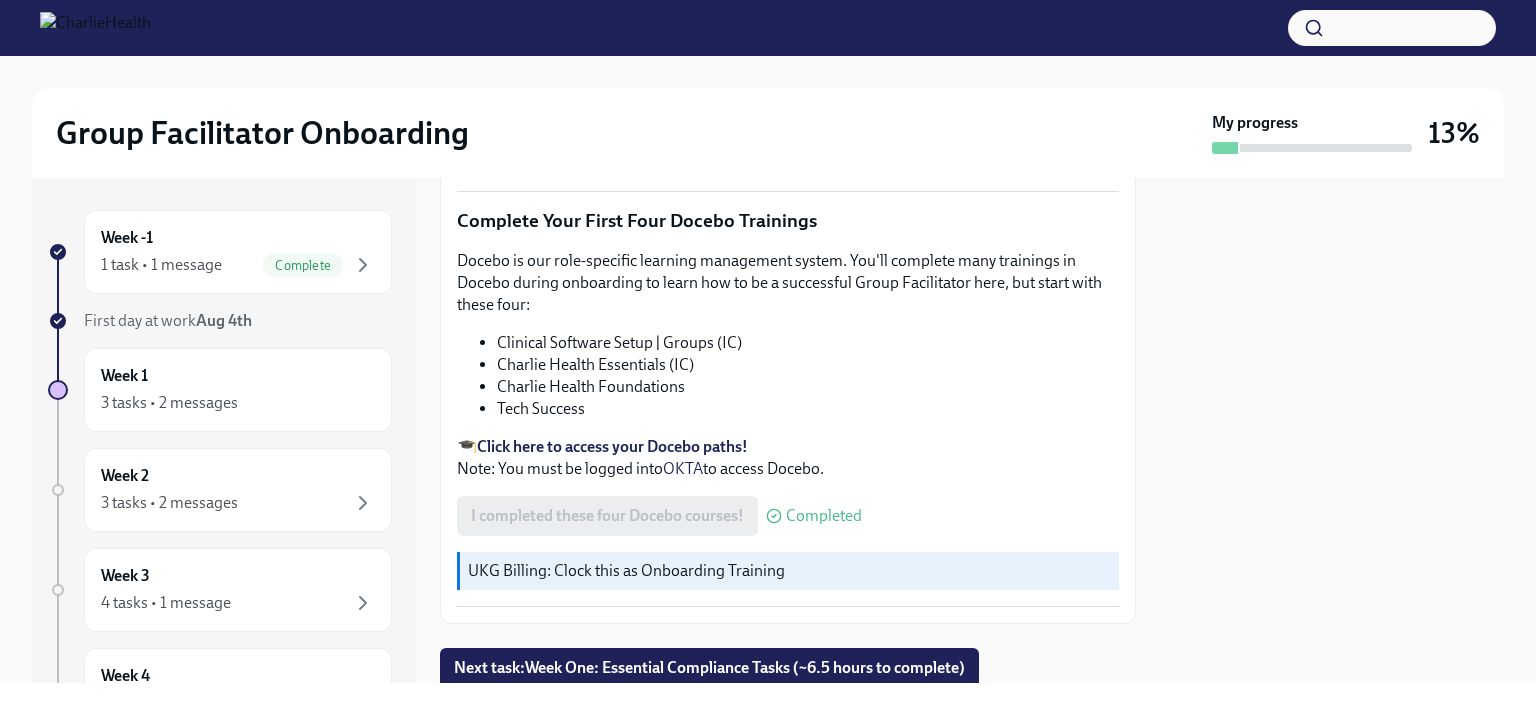 scroll, scrollTop: 2703, scrollLeft: 0, axis: vertical 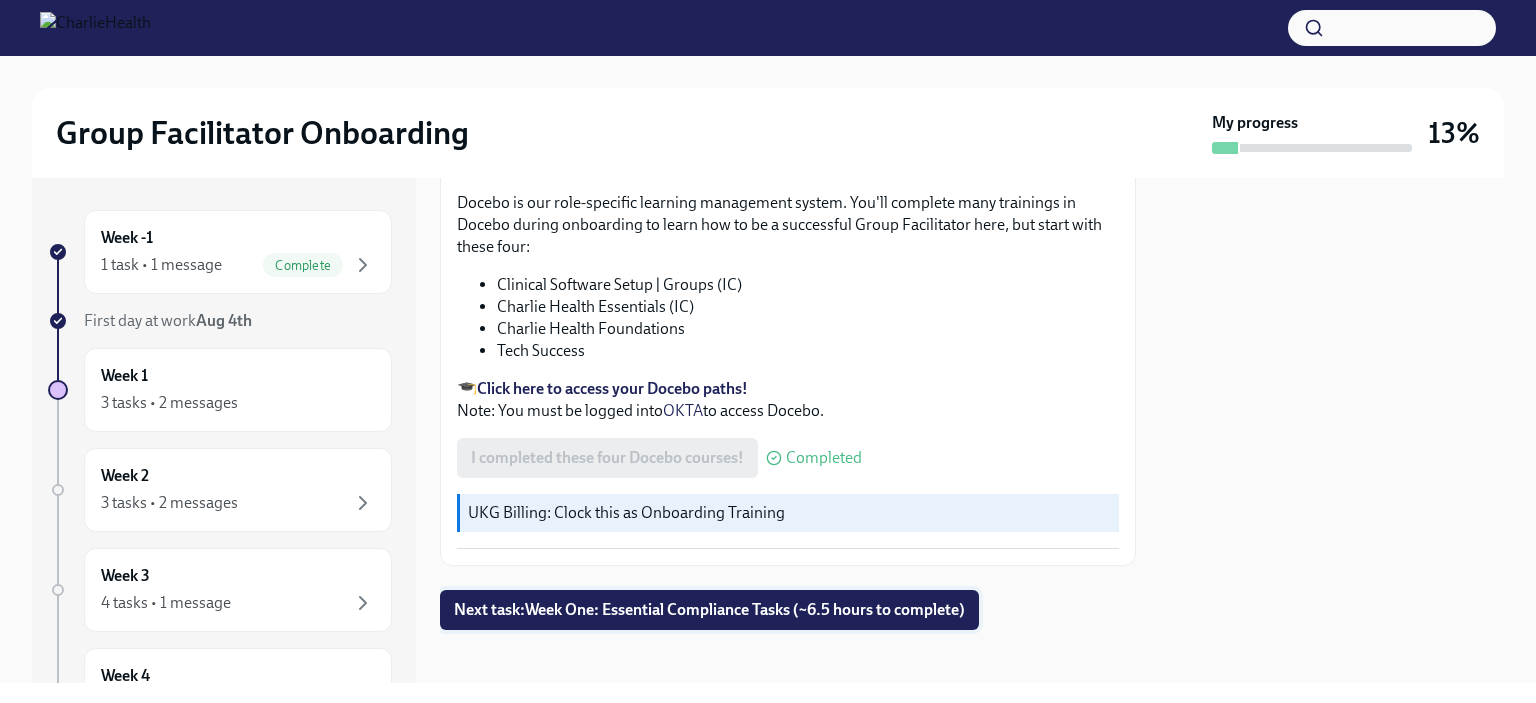 click on "Next task :  Week One: Essential Compliance Tasks (~6.5 hours to complete)" at bounding box center (709, 610) 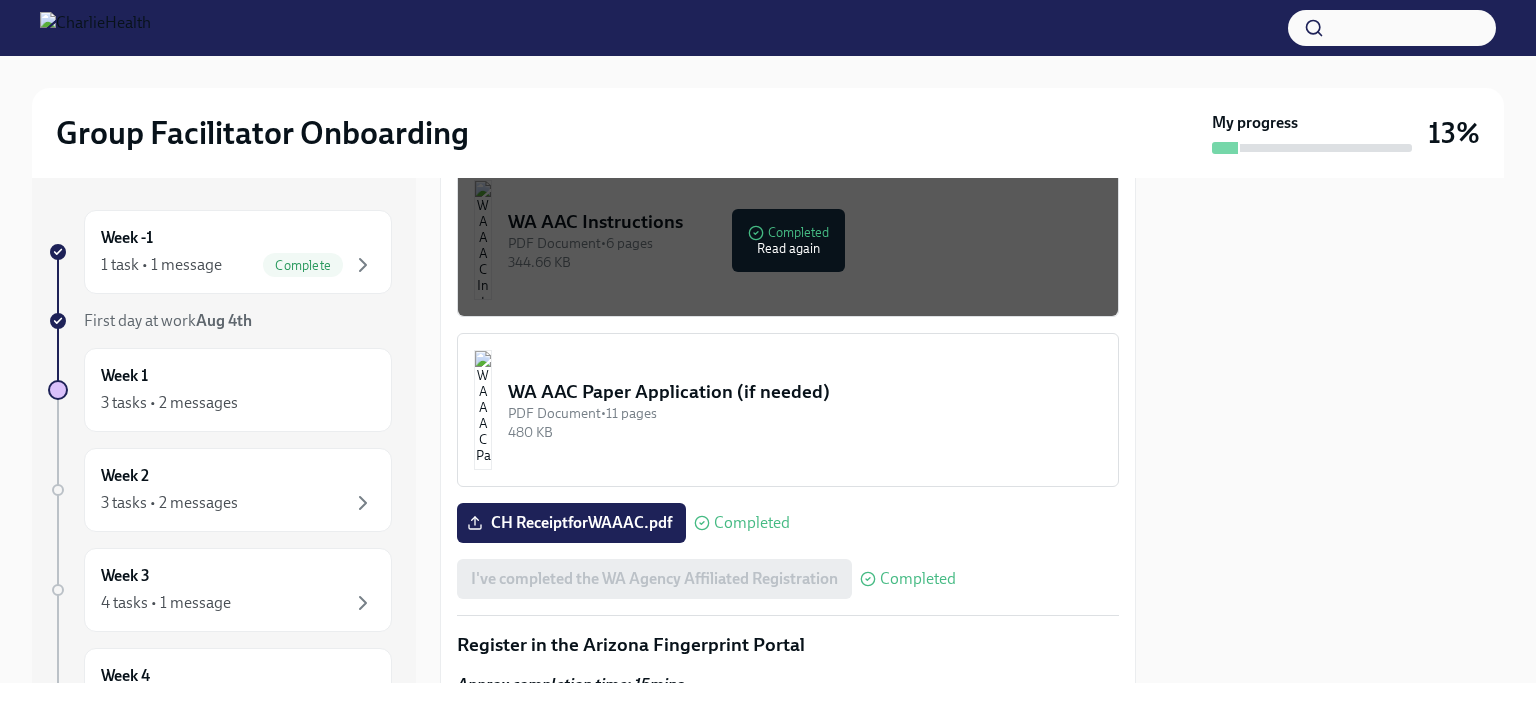 scroll, scrollTop: 1652, scrollLeft: 0, axis: vertical 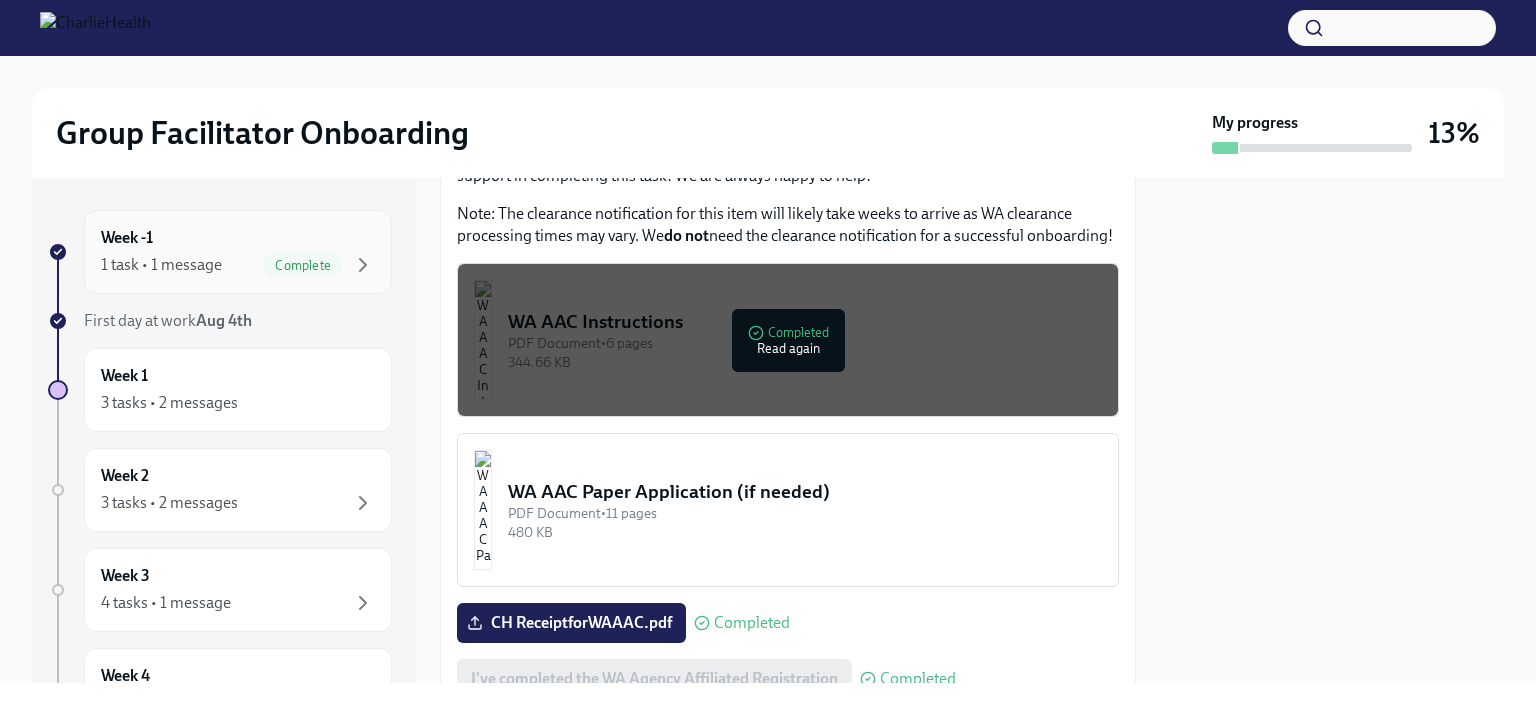 click on "Week -1 1 task • 1 message Complete" at bounding box center (238, 252) 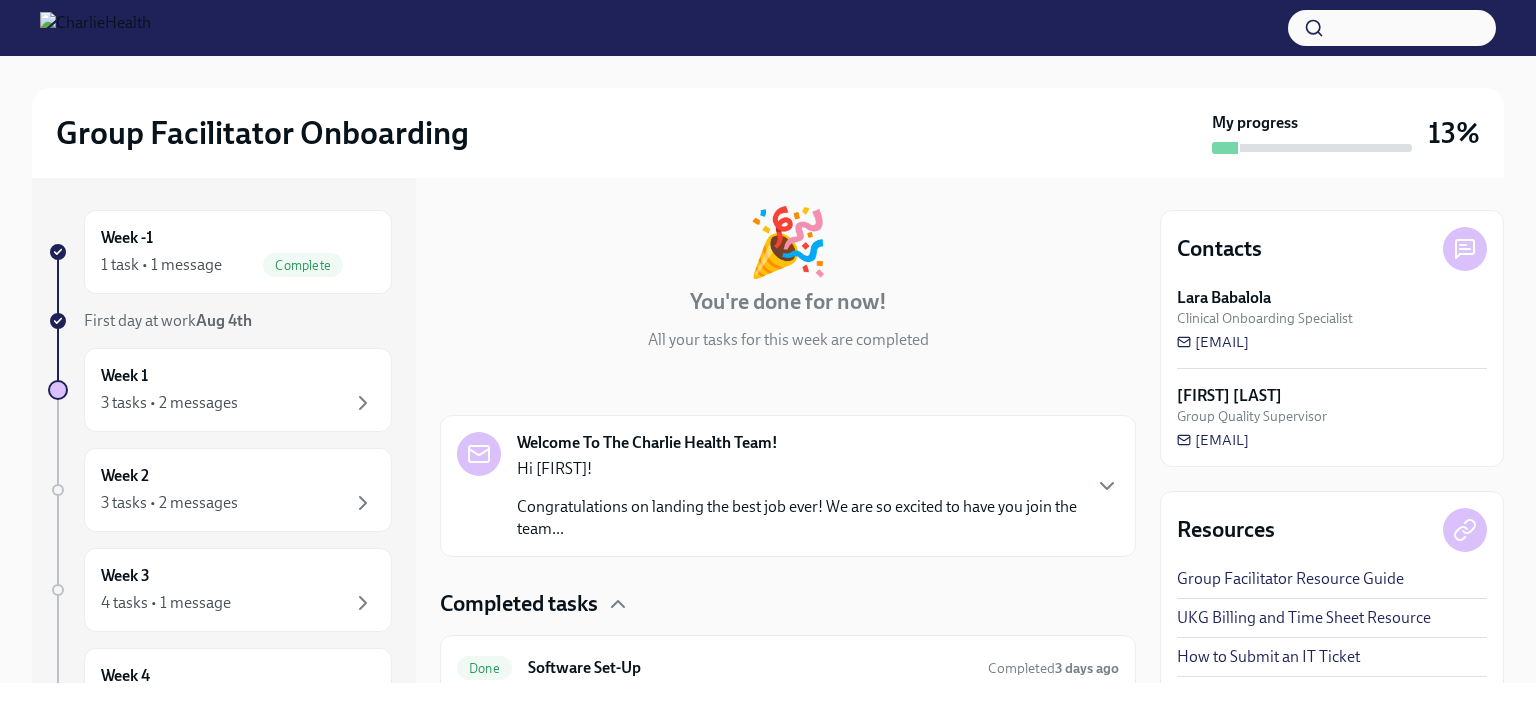 scroll, scrollTop: 105, scrollLeft: 0, axis: vertical 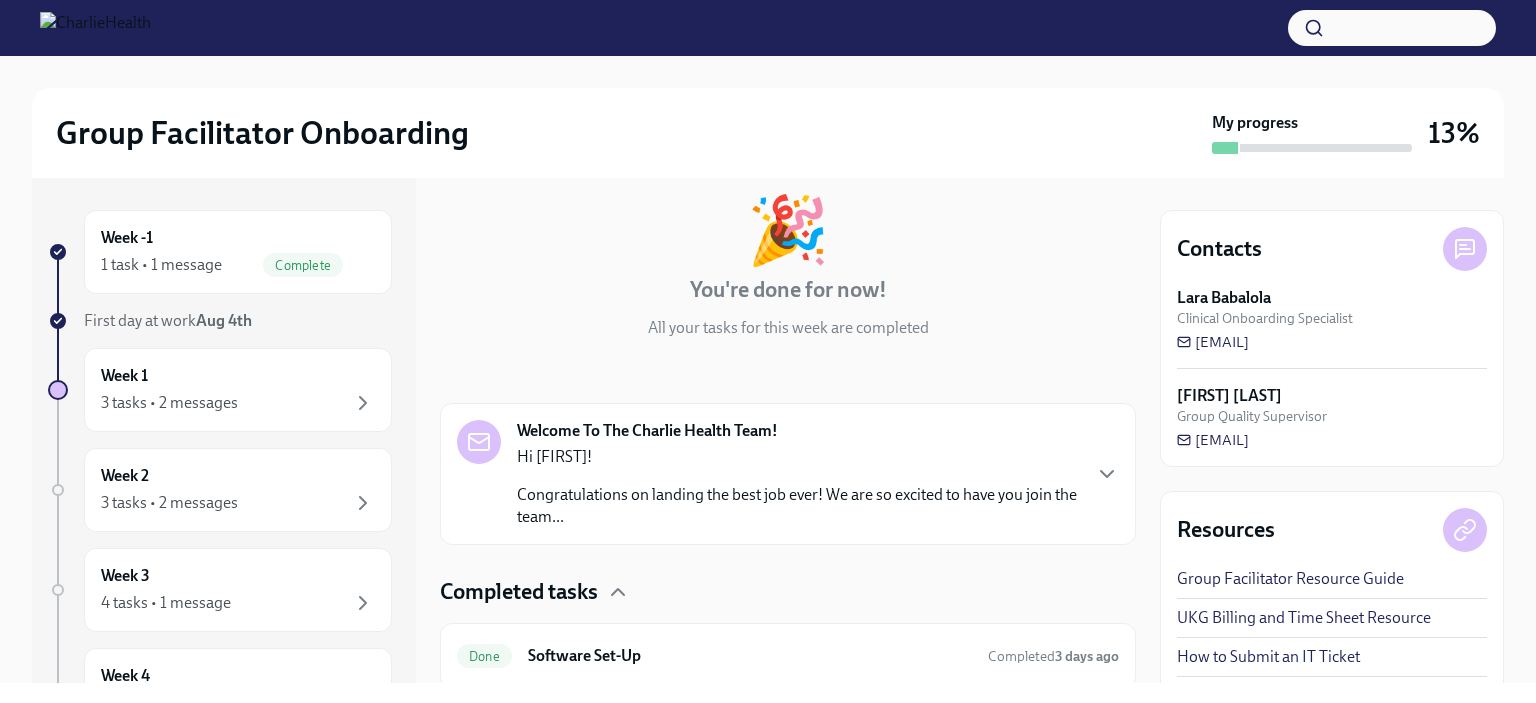 click on "Congratulations on landing the best job ever! We are so excited to have you join the team..." at bounding box center [798, 506] 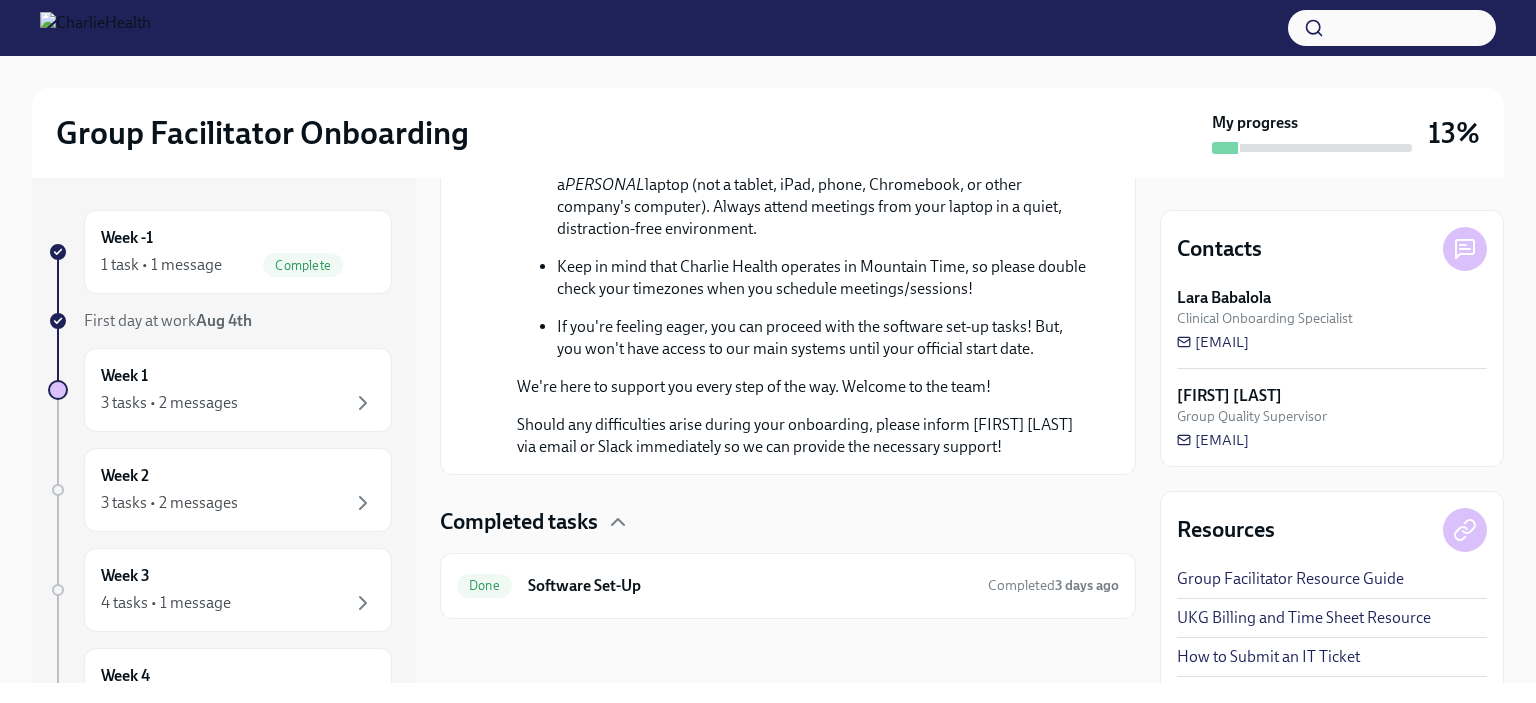 scroll, scrollTop: 1184, scrollLeft: 0, axis: vertical 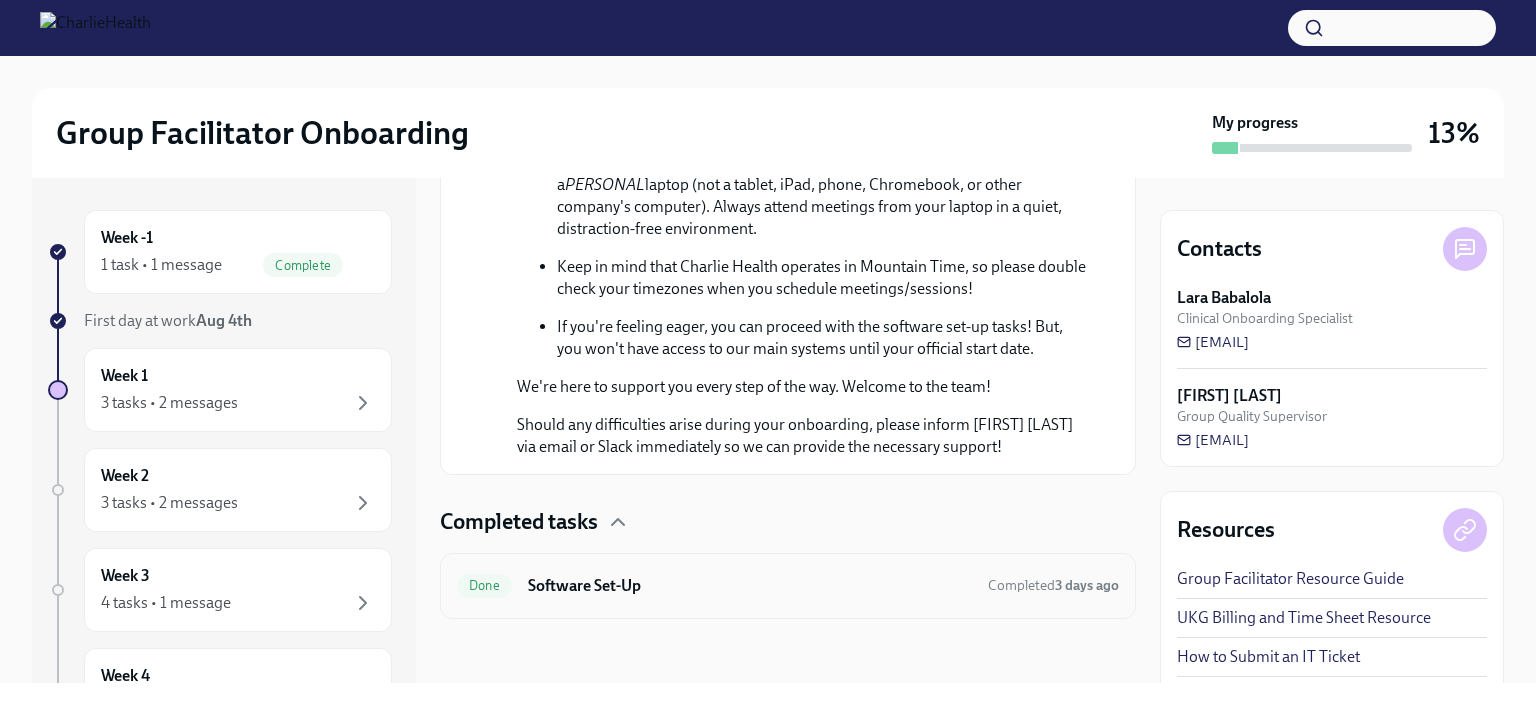 click on "Software Set-Up" at bounding box center [750, 586] 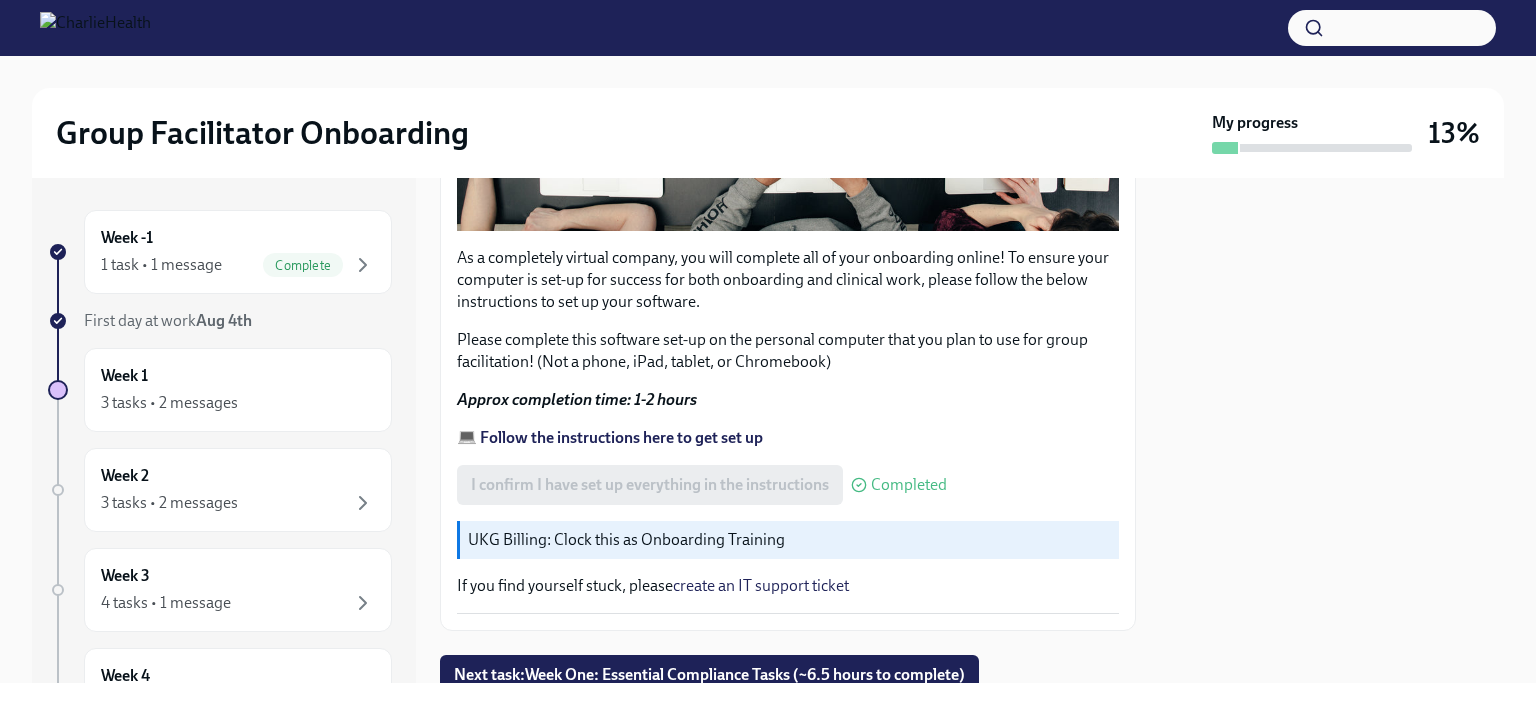 scroll, scrollTop: 686, scrollLeft: 0, axis: vertical 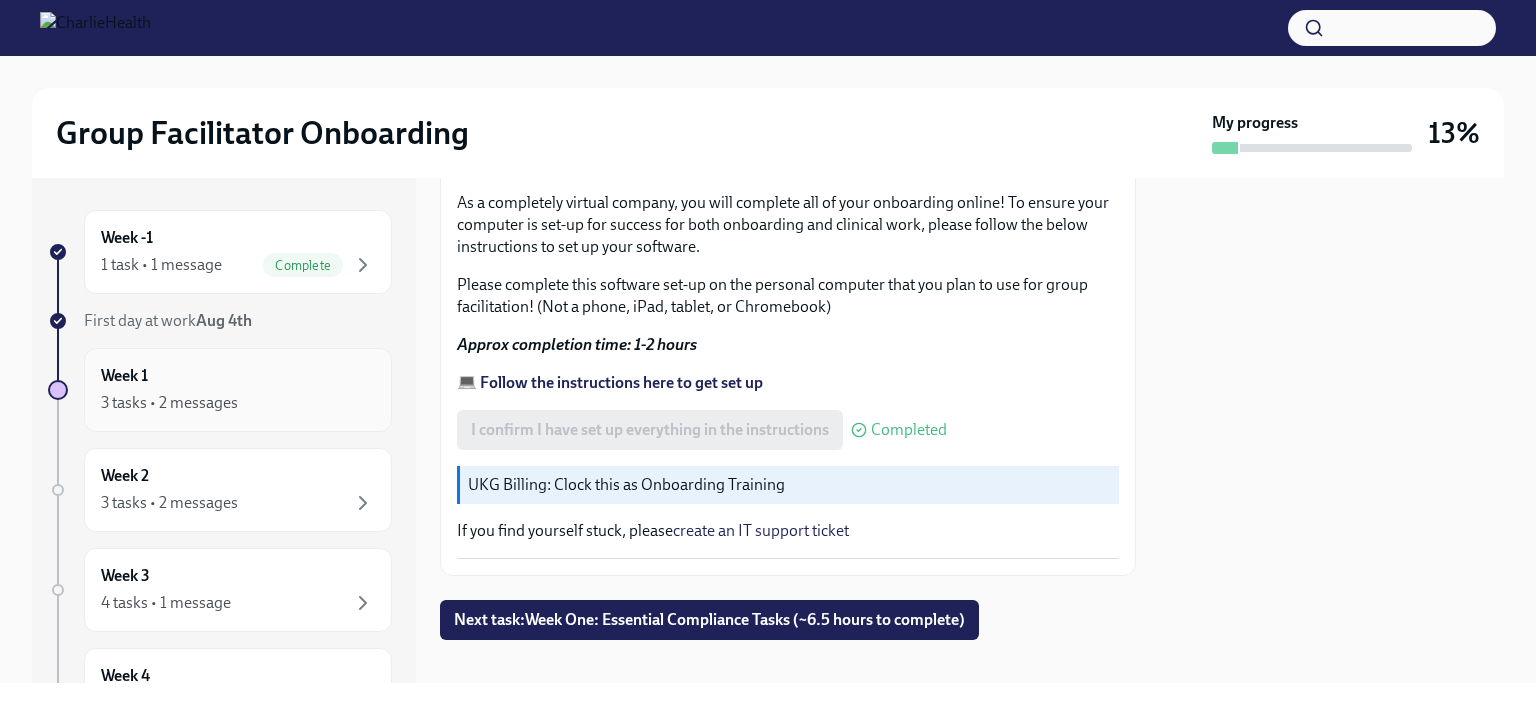 click on "3 tasks • 2 messages" at bounding box center [238, 403] 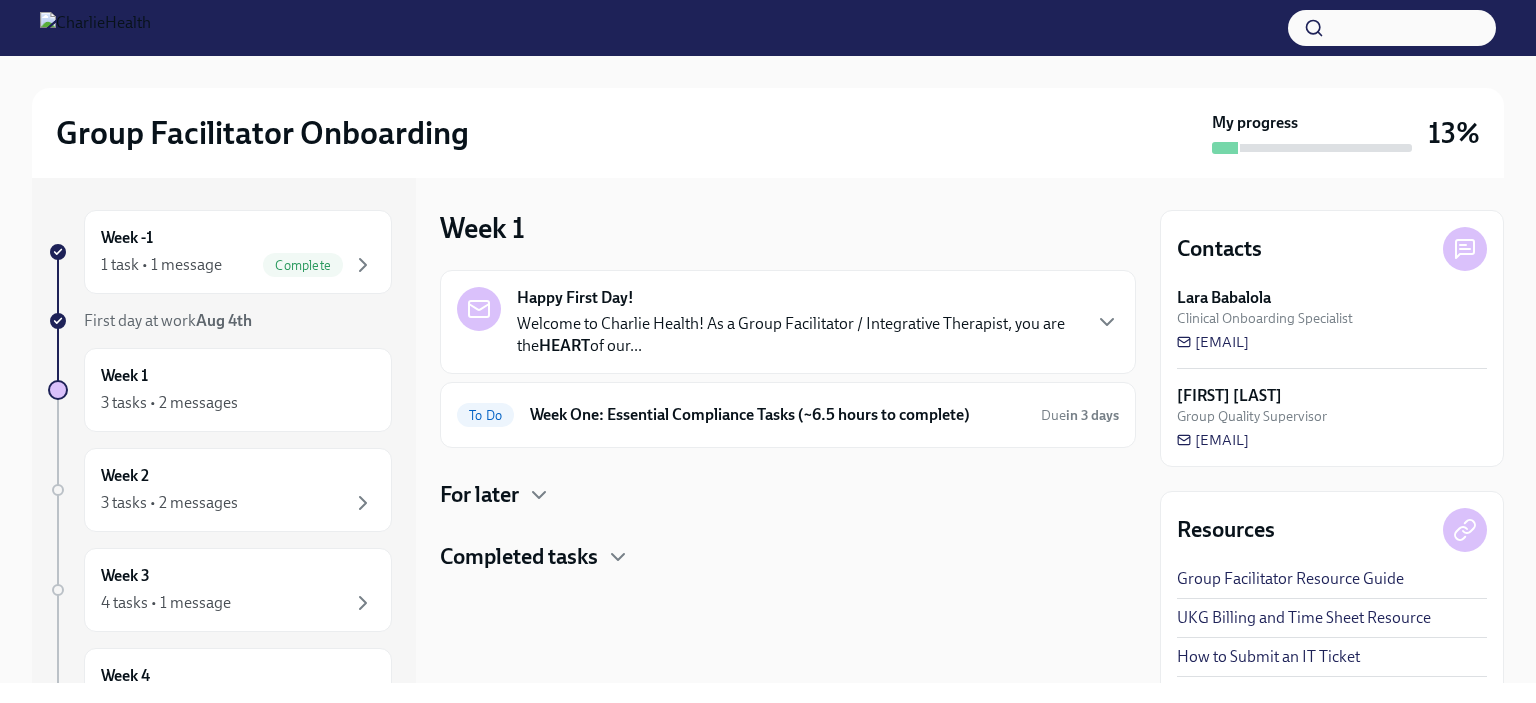 click on "Completed tasks" at bounding box center [519, 557] 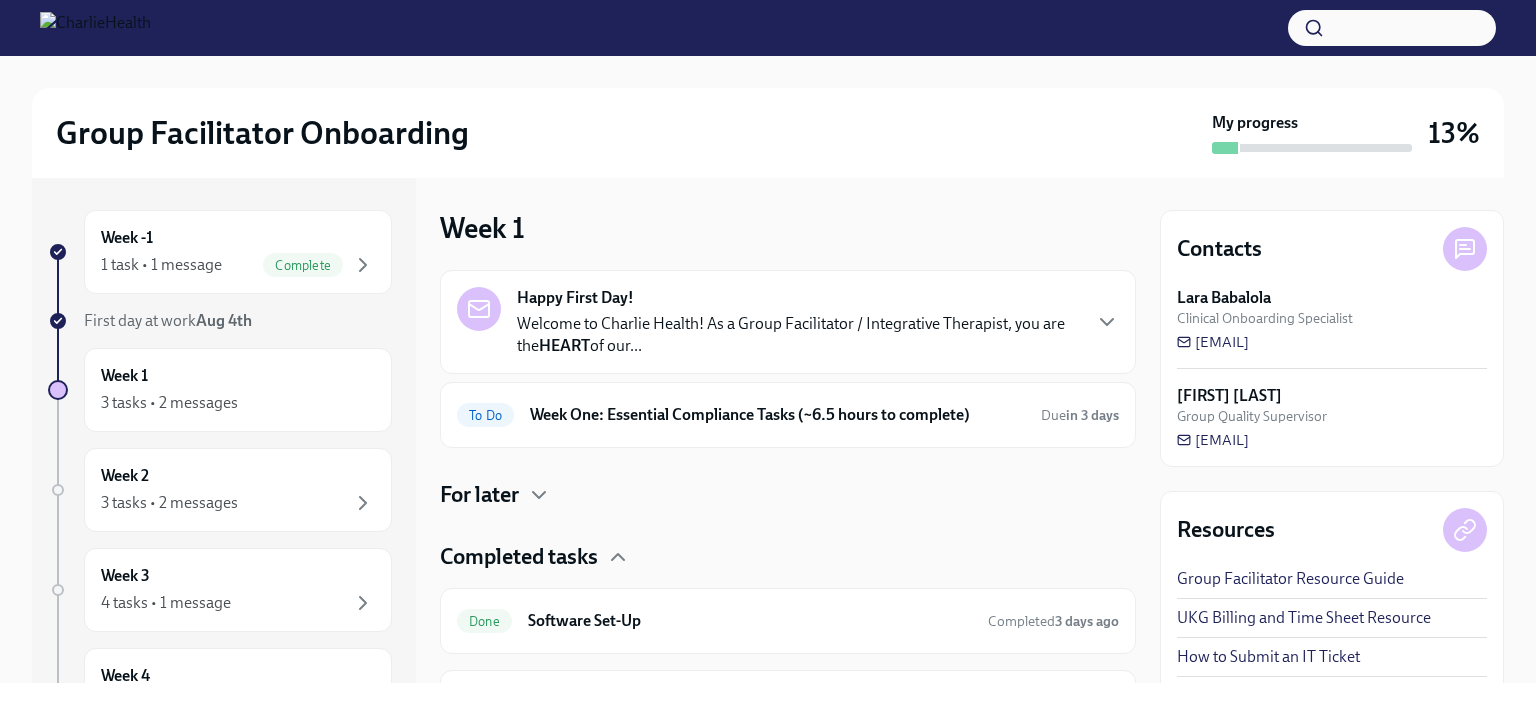 scroll, scrollTop: 135, scrollLeft: 0, axis: vertical 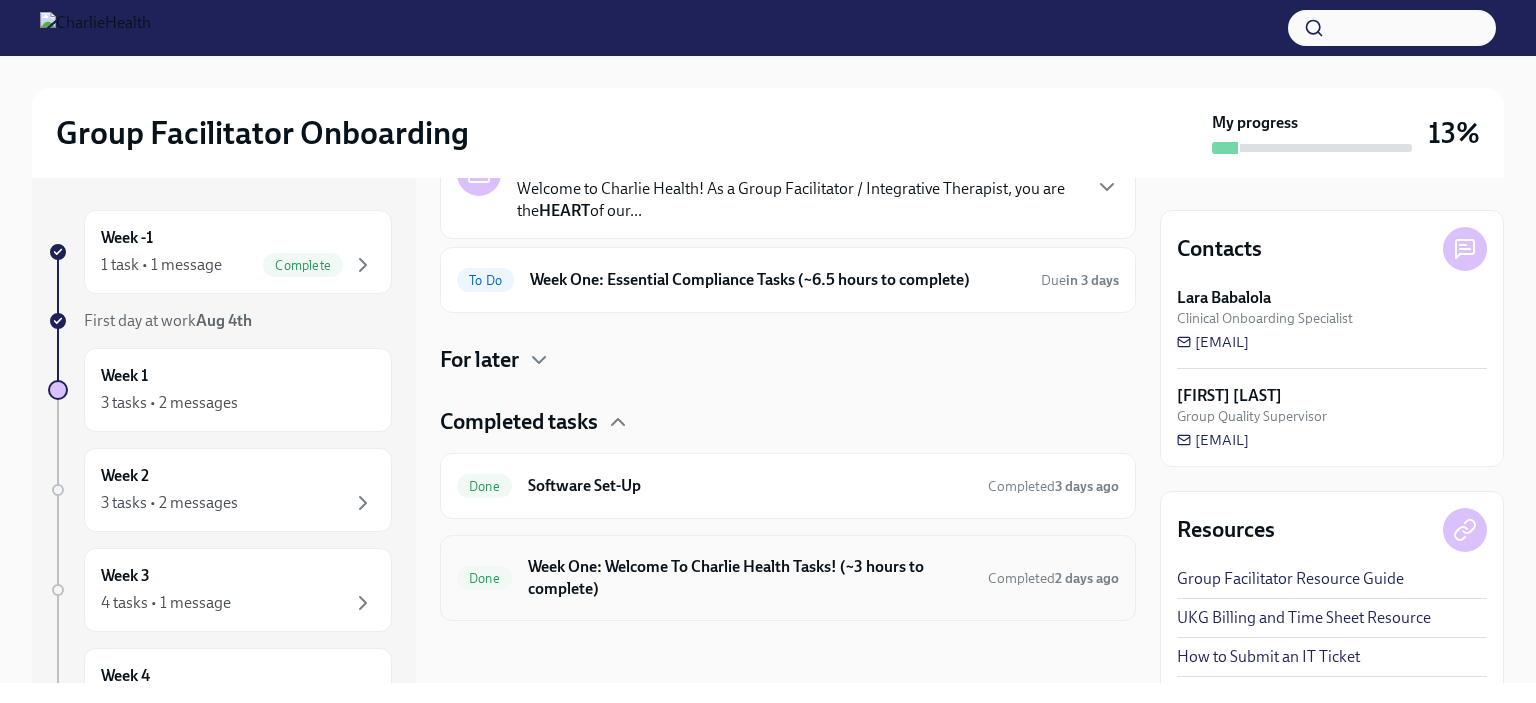 click on "Week One: Welcome To Charlie Health Tasks! (~3 hours to complete)" at bounding box center (750, 578) 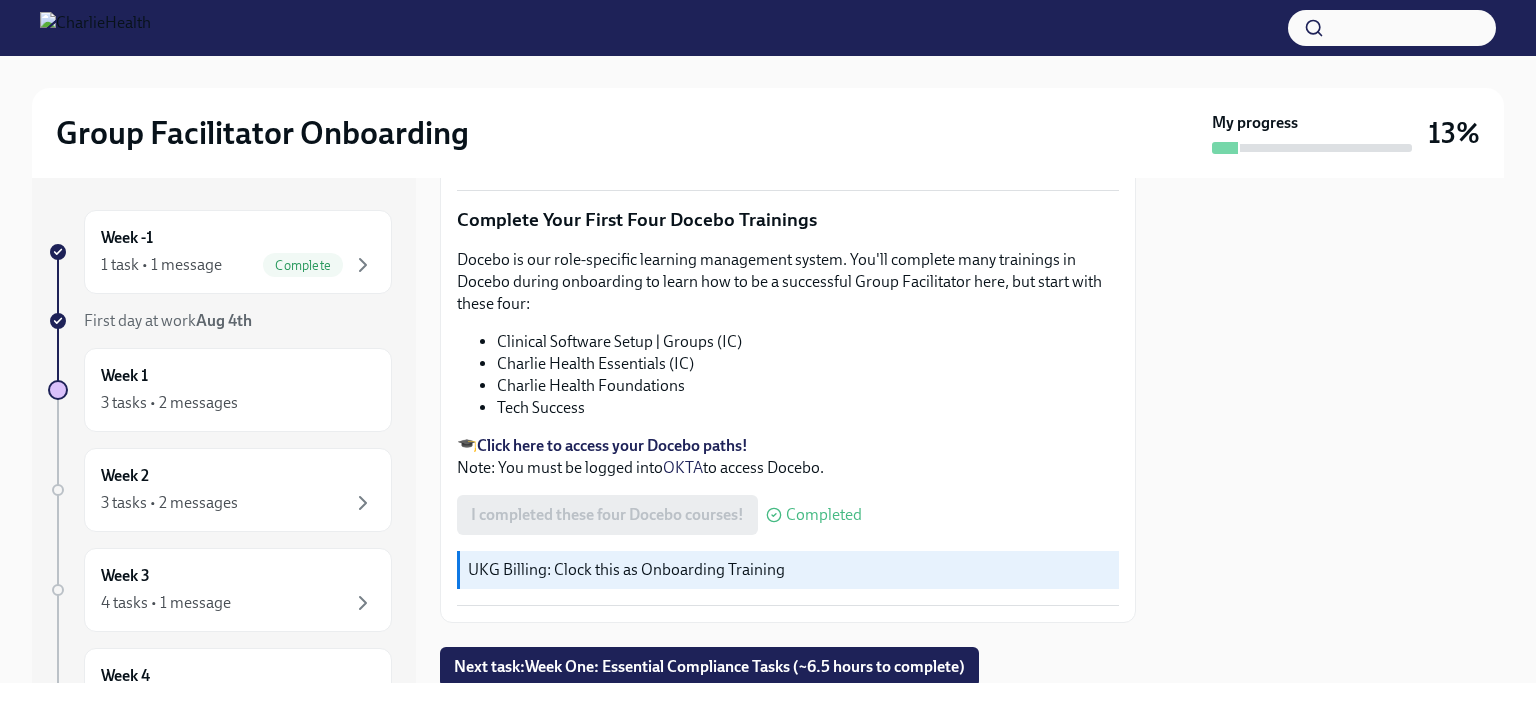 scroll, scrollTop: 2647, scrollLeft: 0, axis: vertical 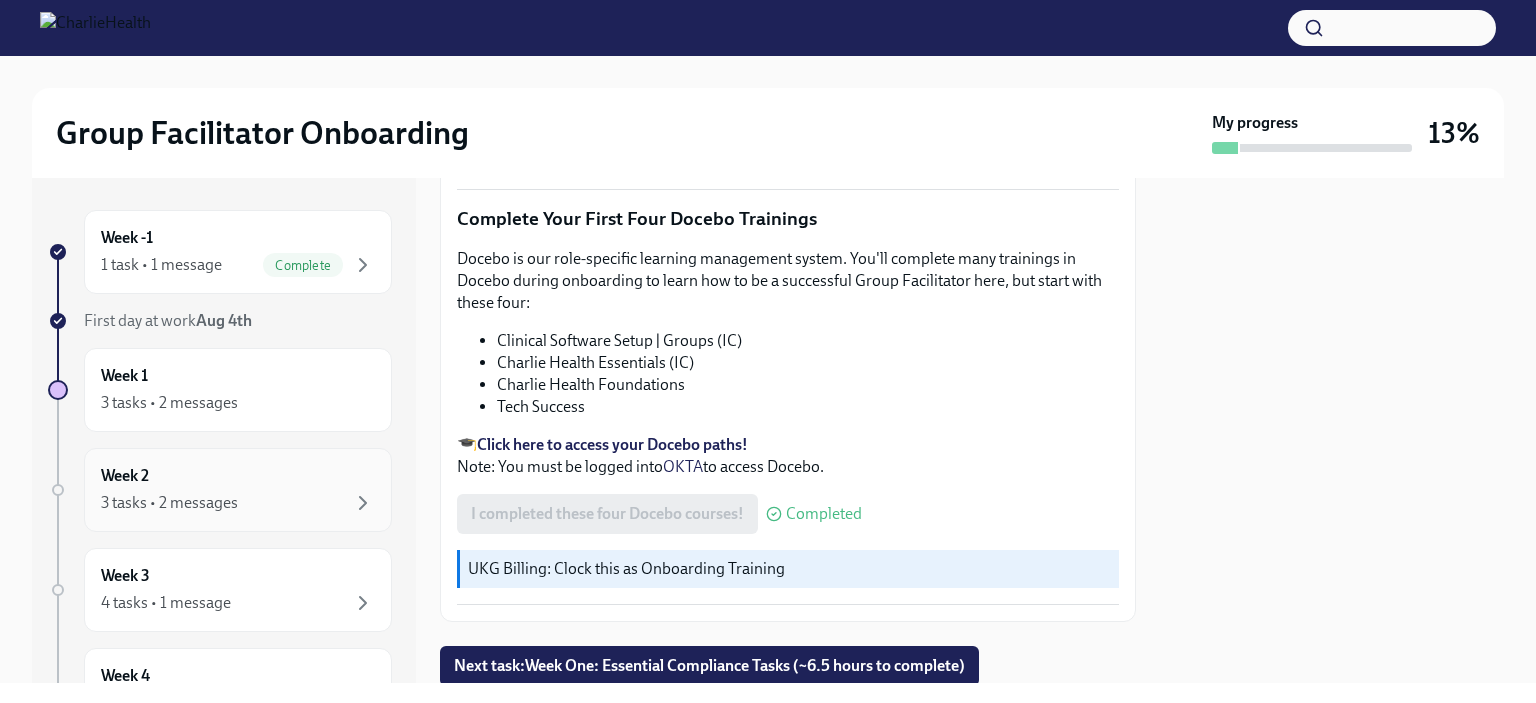 click on "Week 2 3 tasks • 2 messages" at bounding box center [238, 490] 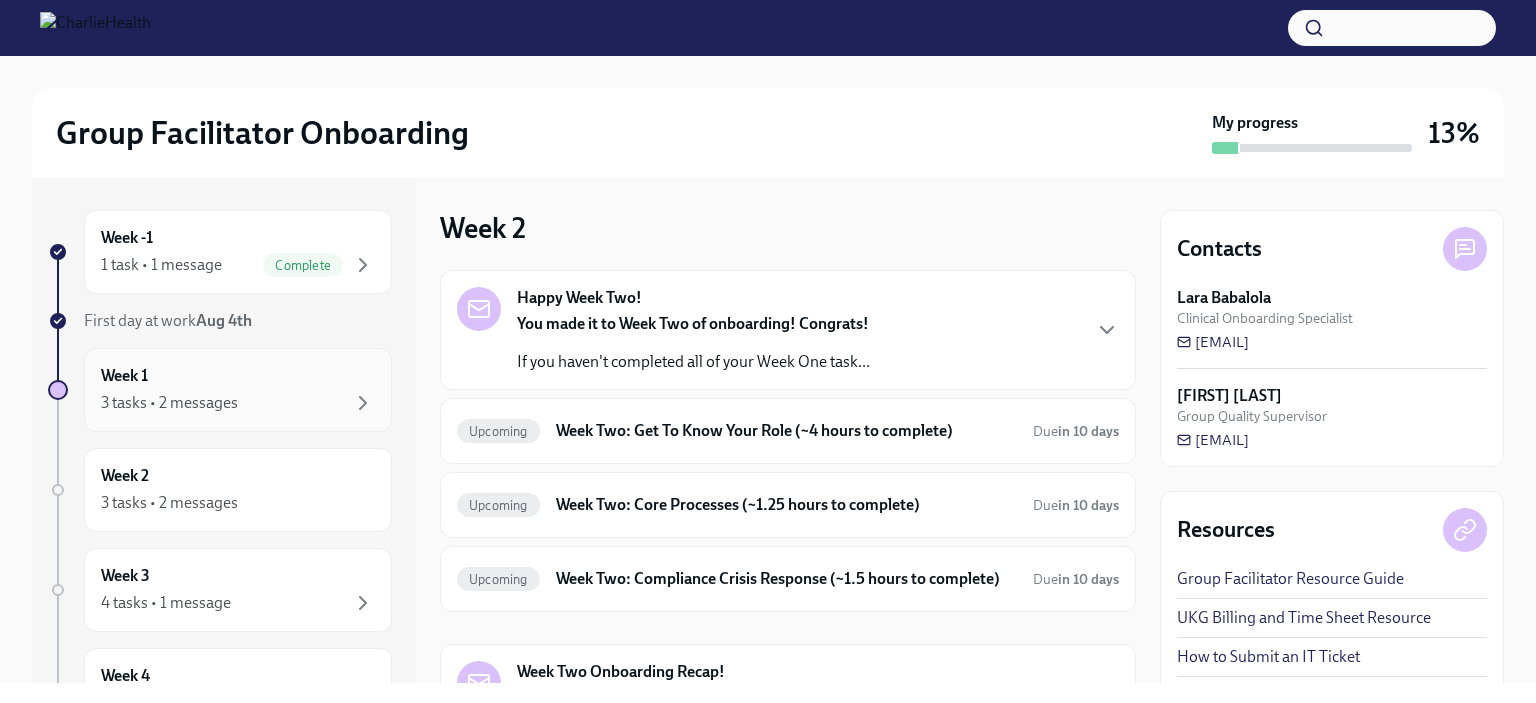 click on "Week 1 3 tasks • 2 messages" at bounding box center [238, 390] 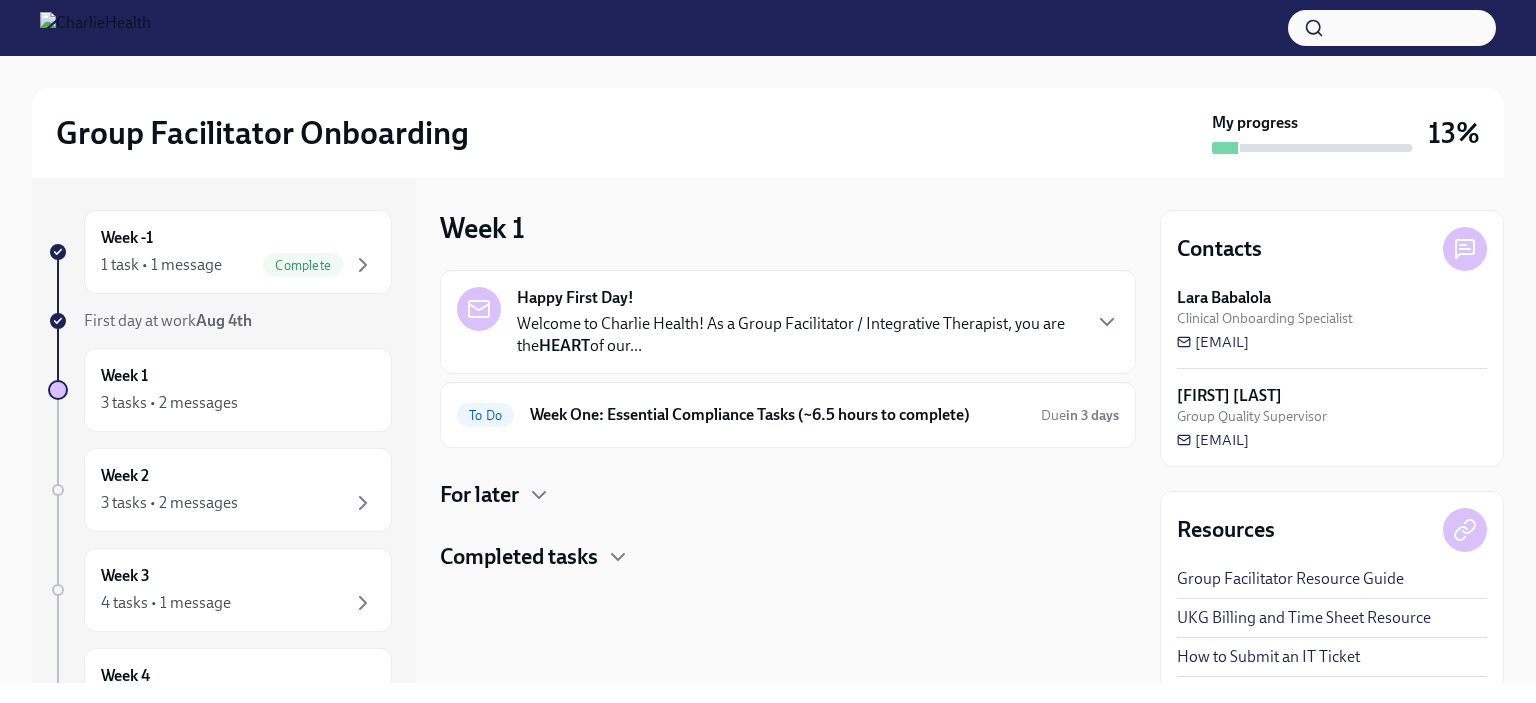 click on "Completed tasks" at bounding box center (788, 557) 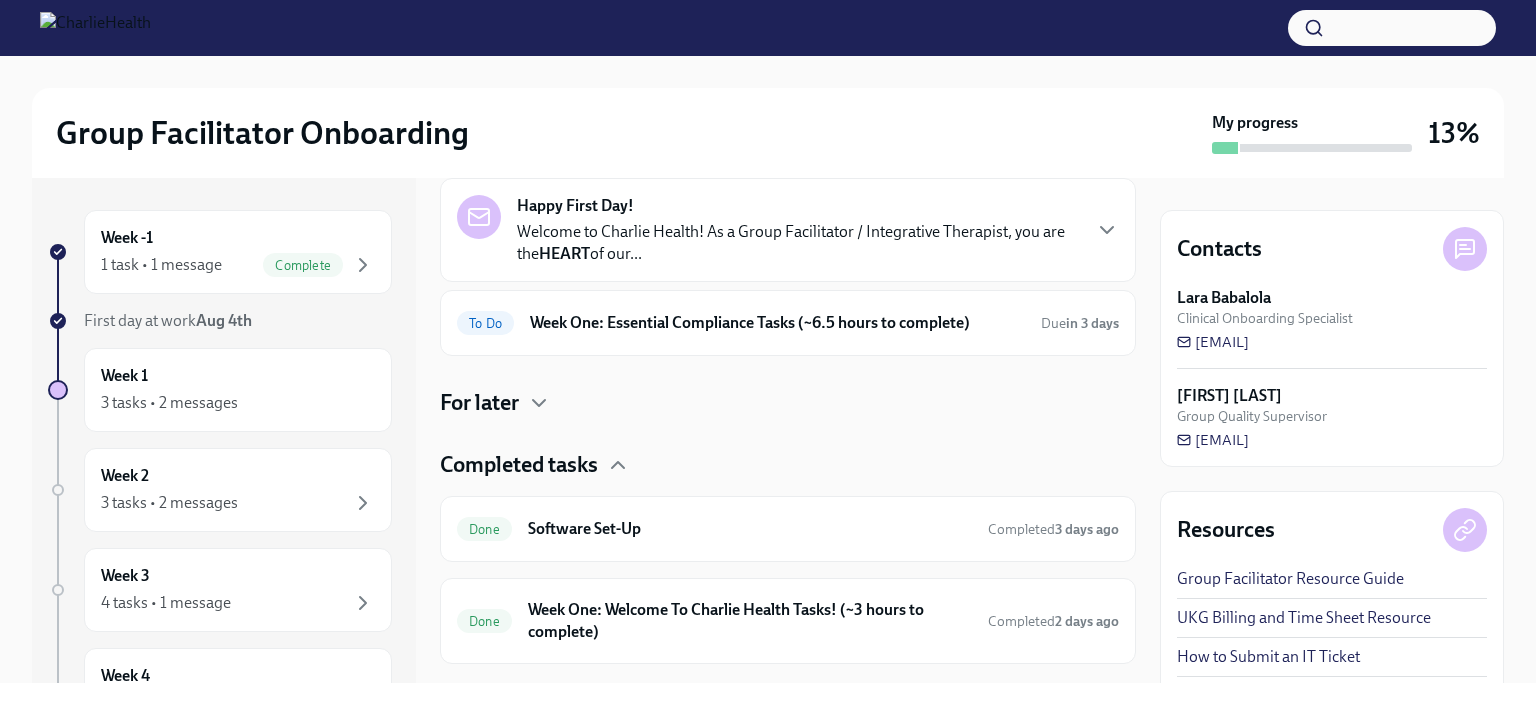 scroll, scrollTop: 135, scrollLeft: 0, axis: vertical 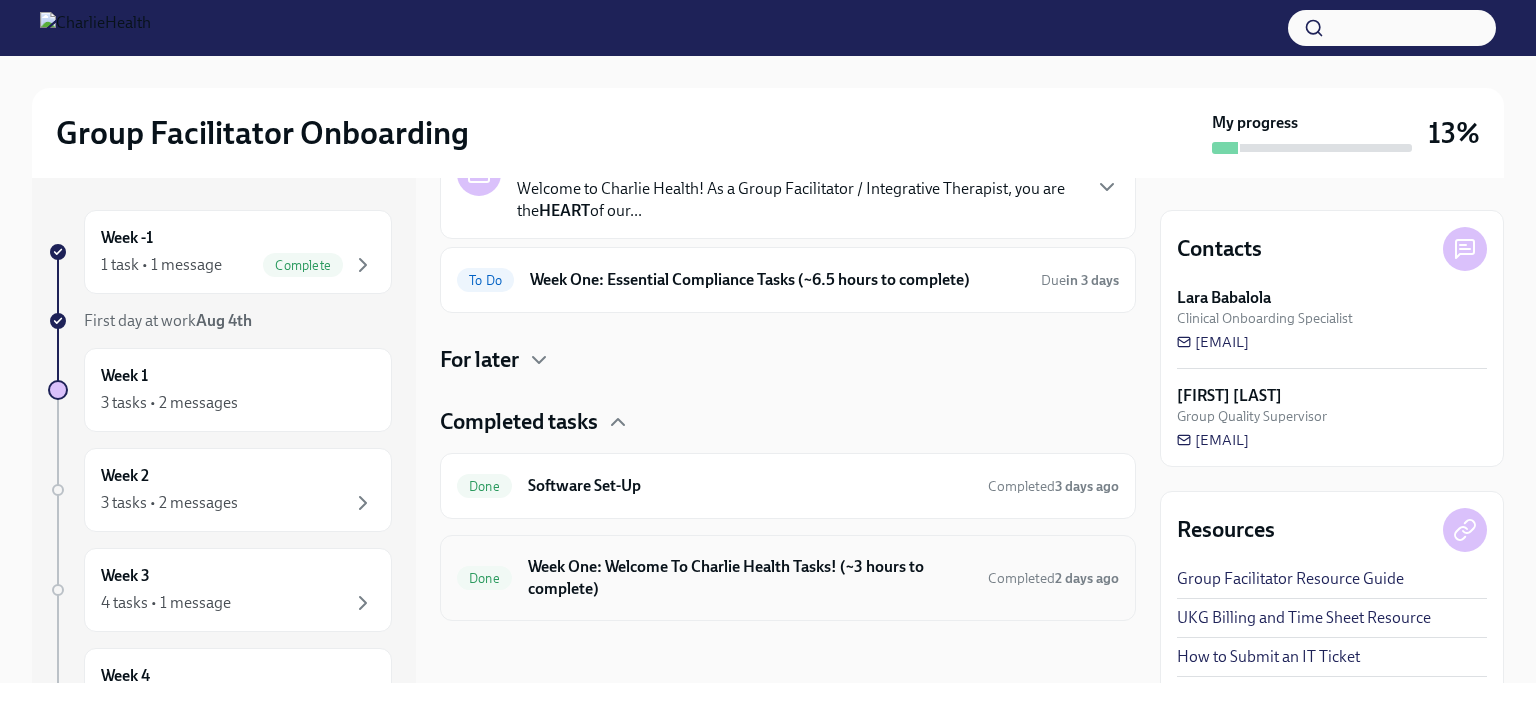 click on "Week One: Welcome To Charlie Health Tasks! (~3 hours to complete)" at bounding box center [750, 578] 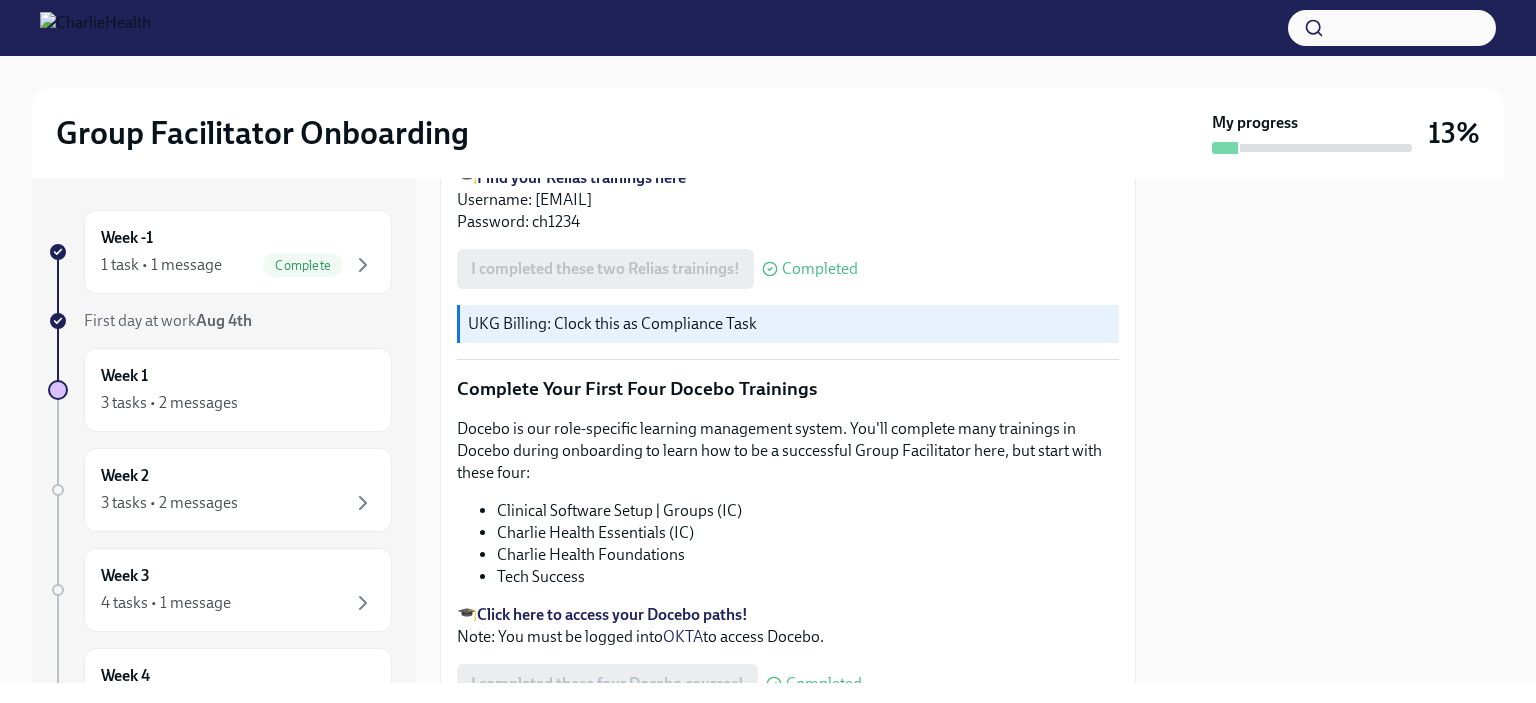 scroll, scrollTop: 2703, scrollLeft: 0, axis: vertical 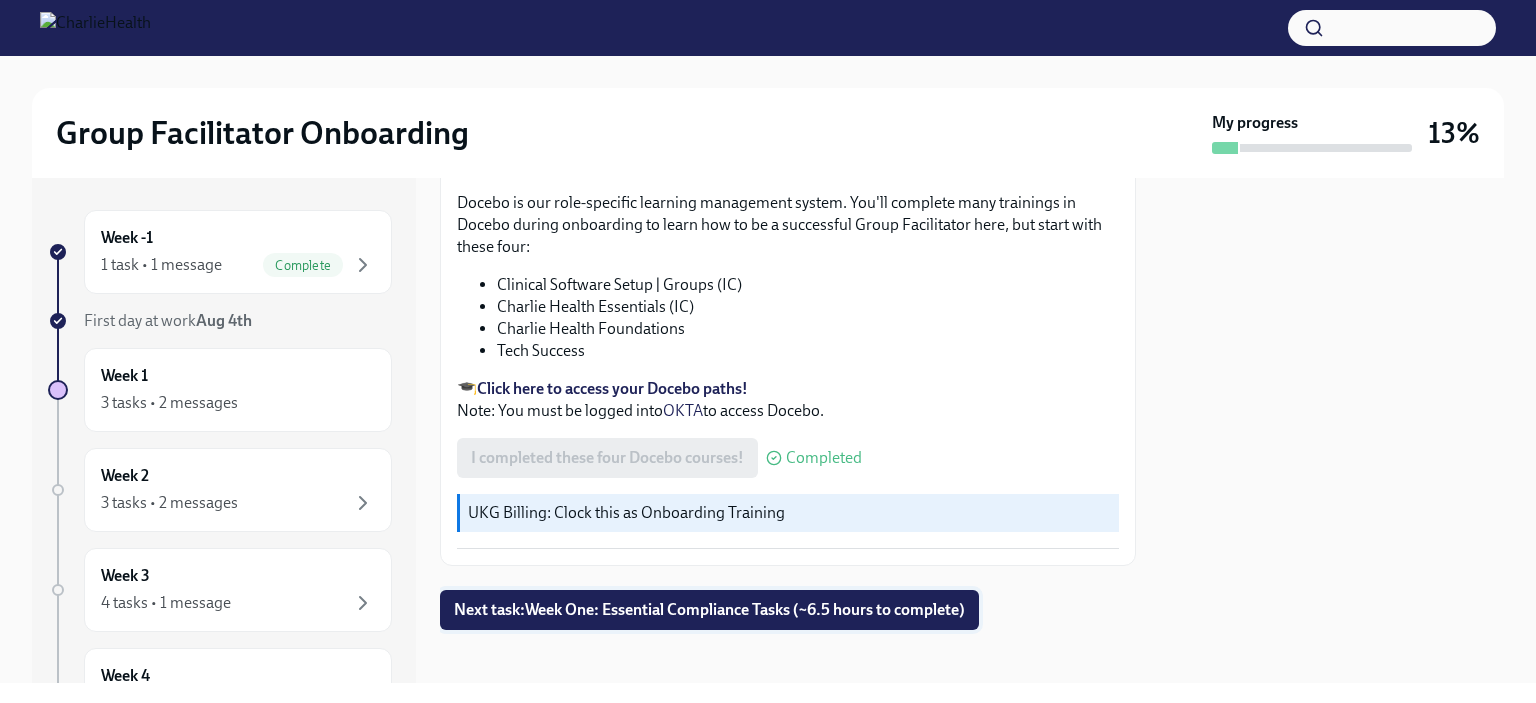 click on "Next task :  Week One: Essential Compliance Tasks (~6.5 hours to complete)" at bounding box center [709, 610] 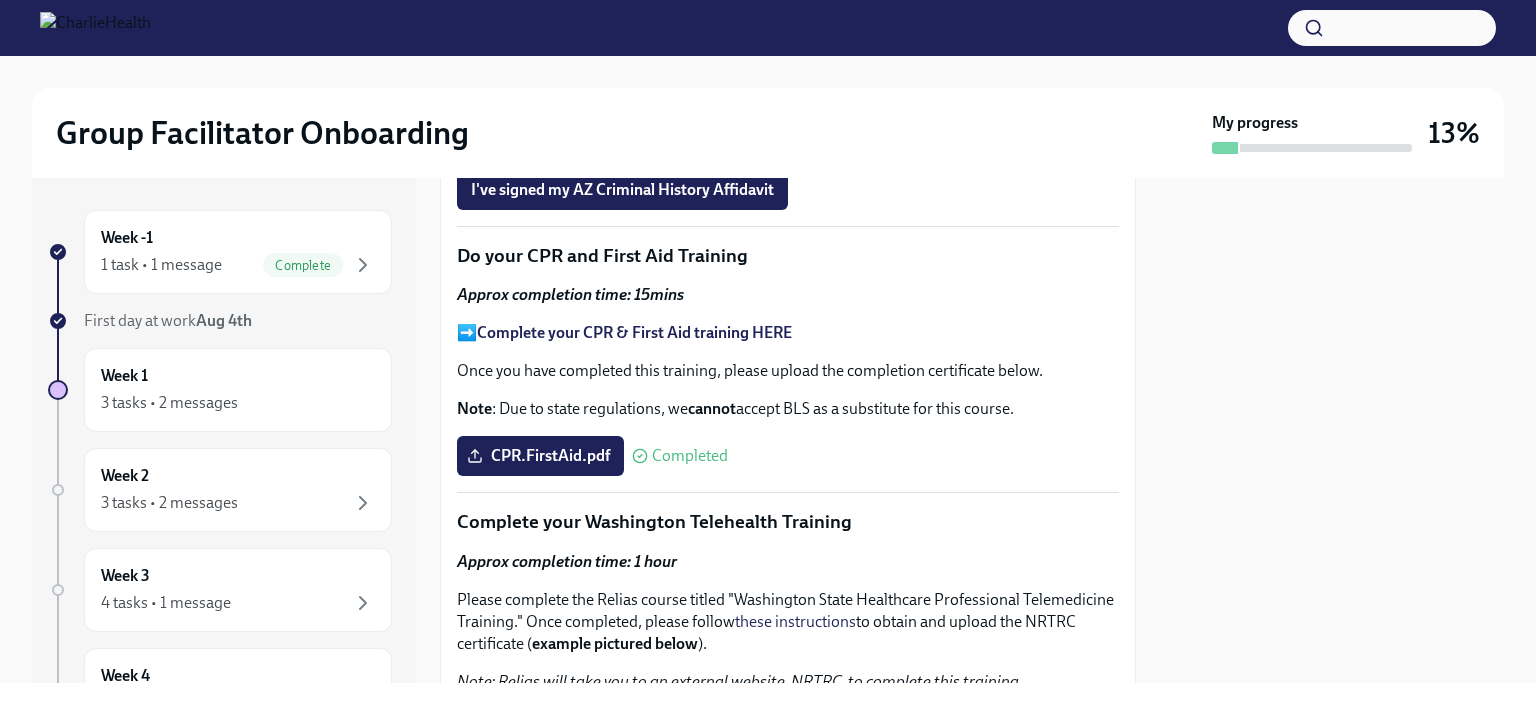 scroll, scrollTop: 0, scrollLeft: 0, axis: both 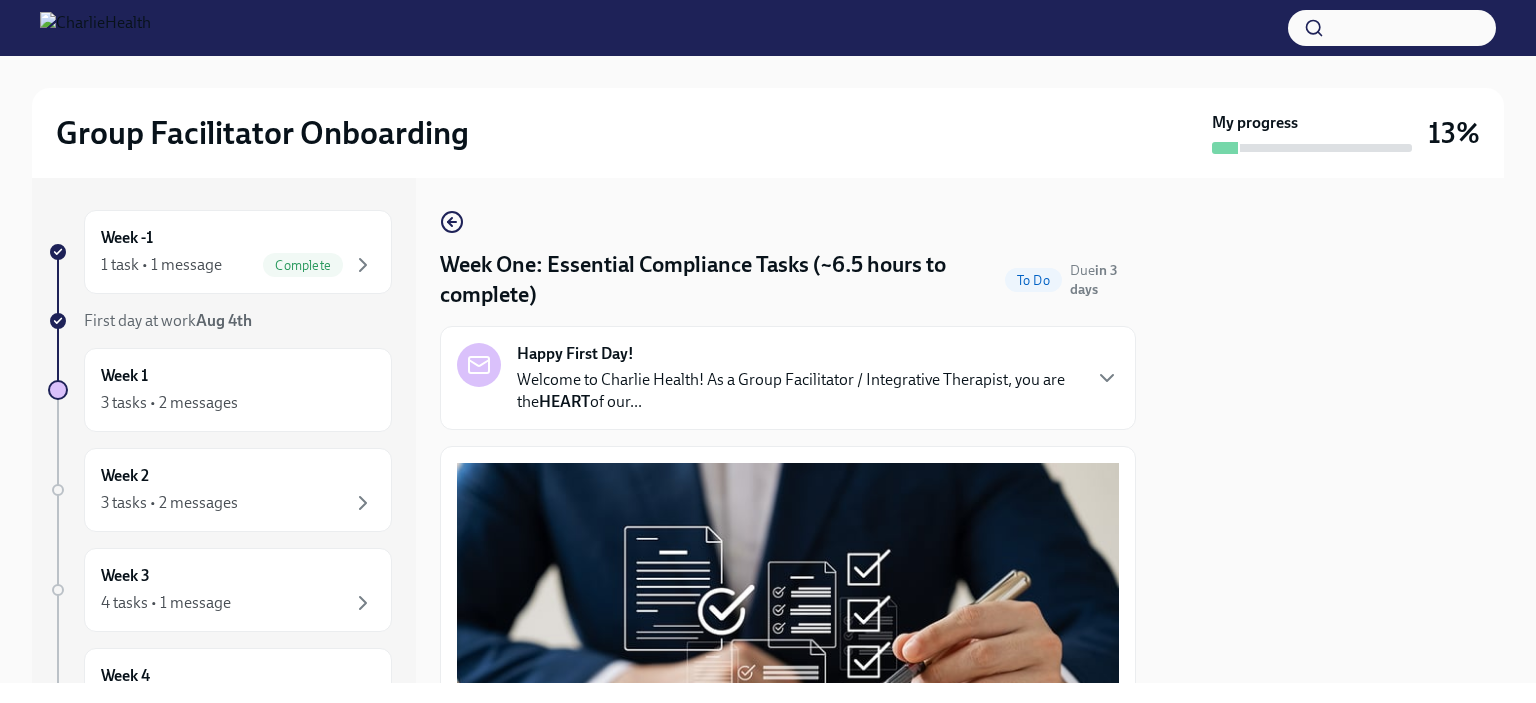 click on "Welcome to Charlie Health! As a Group Facilitator / Integrative Therapist, you are the  HEART  of our..." at bounding box center (798, 391) 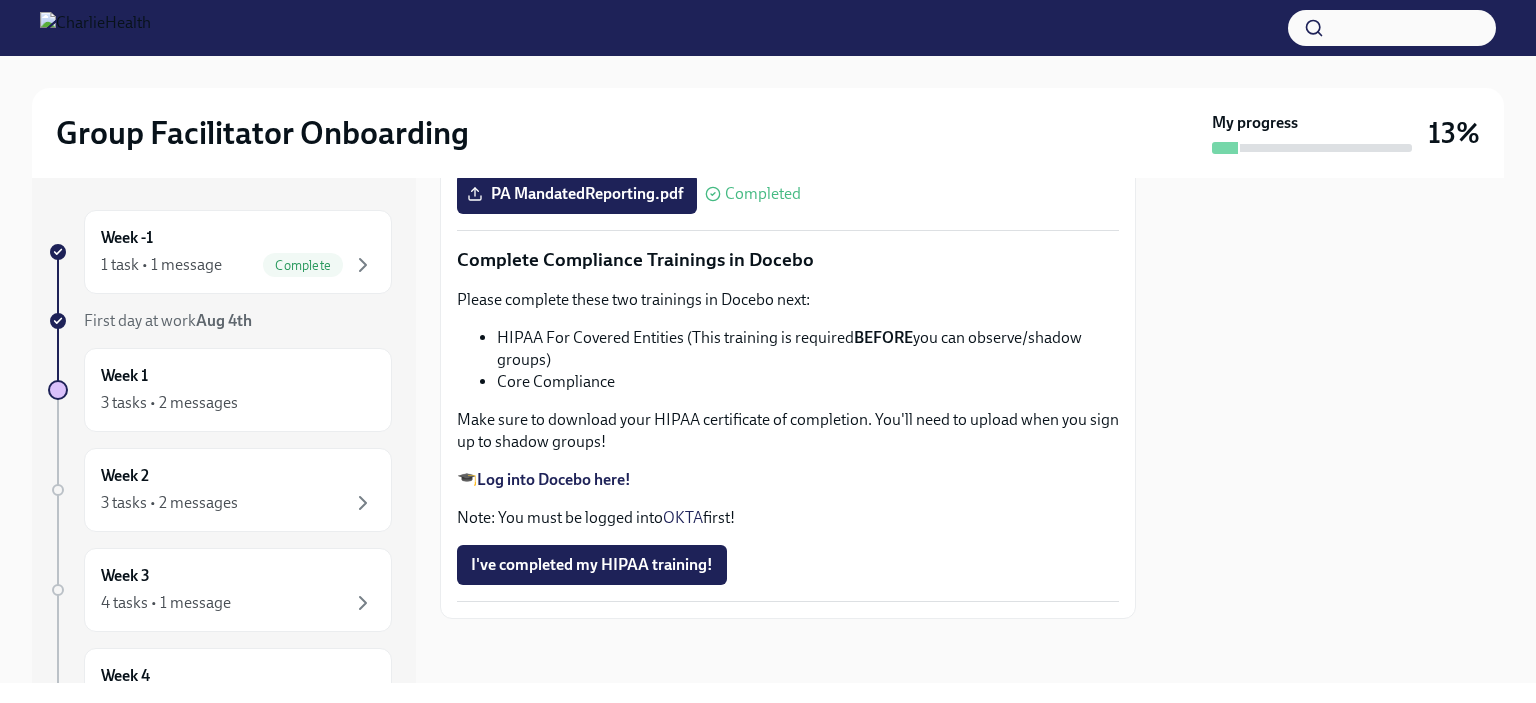 scroll, scrollTop: 5558, scrollLeft: 0, axis: vertical 